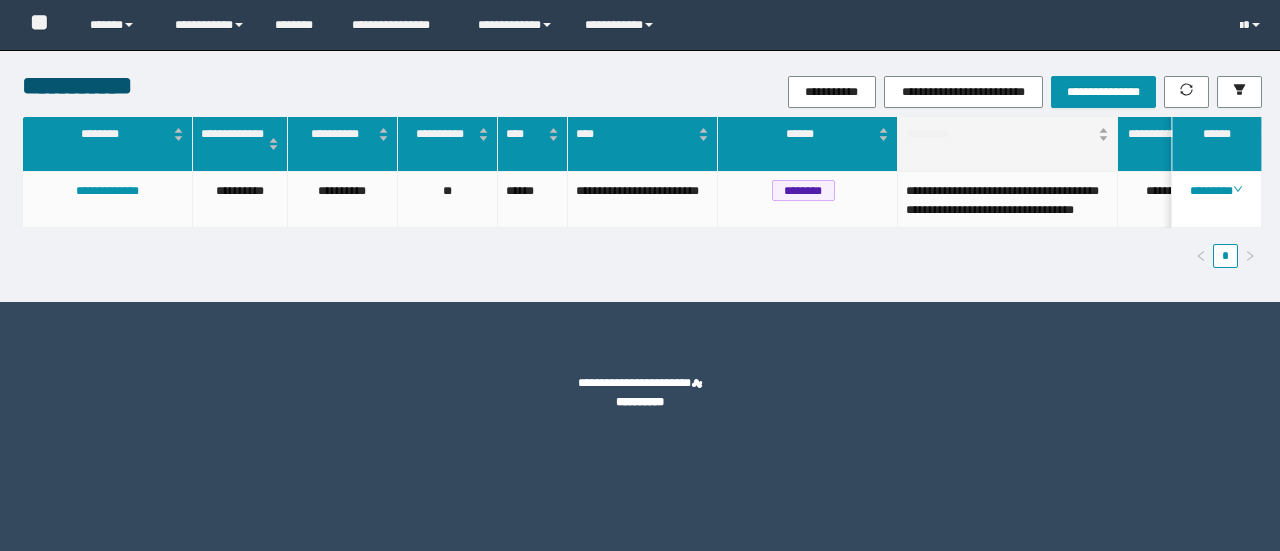 scroll, scrollTop: 0, scrollLeft: 0, axis: both 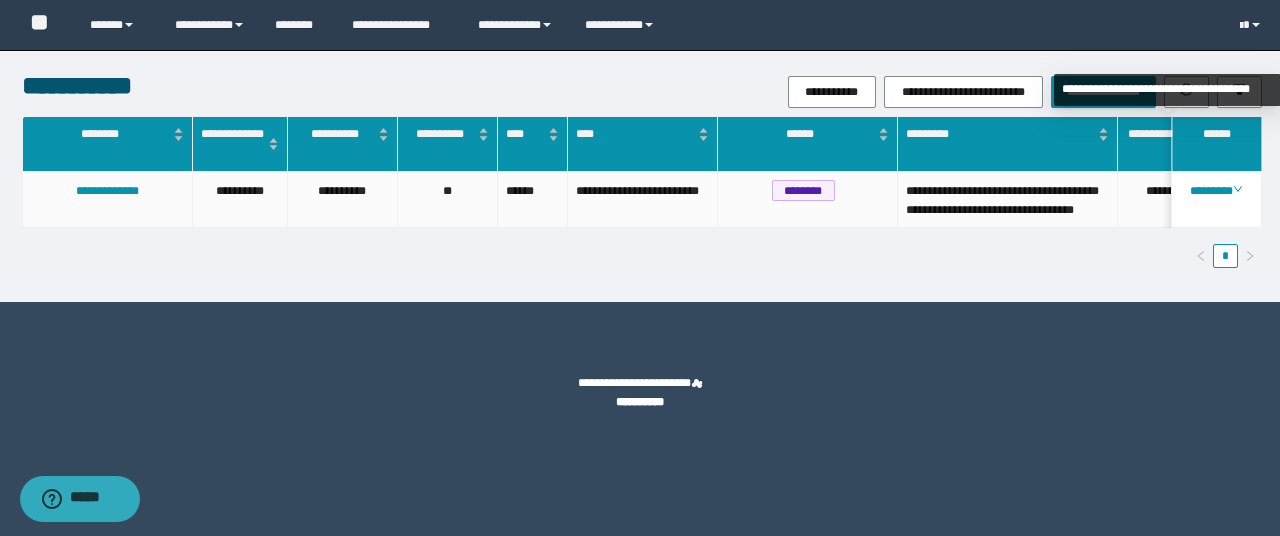 click on "**********" at bounding box center (1167, 90) 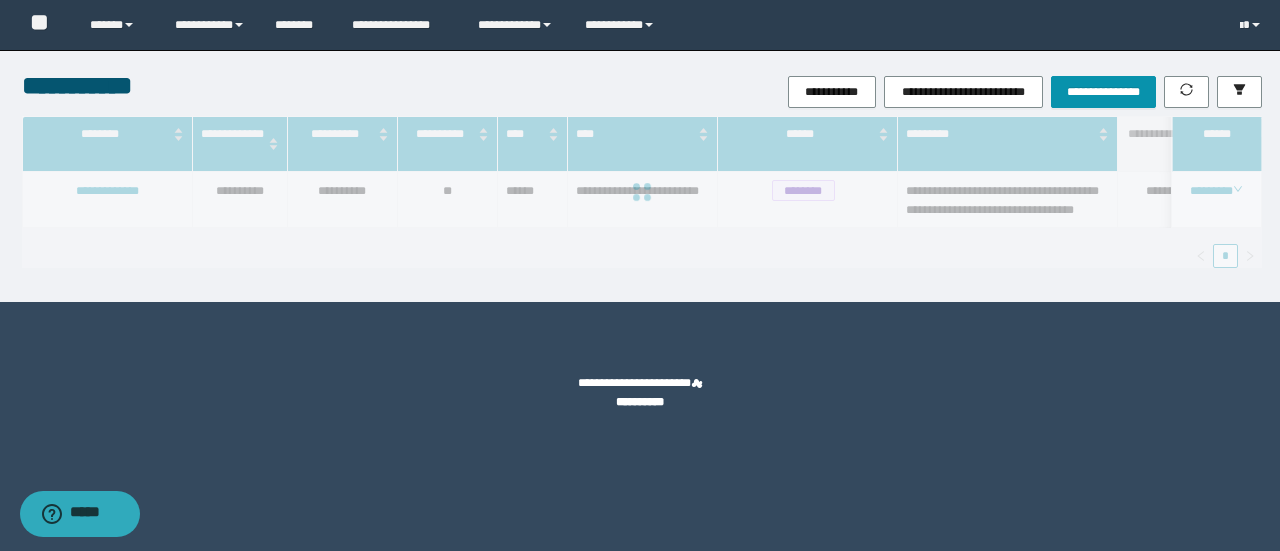 click on "**********" at bounding box center (640, 176) 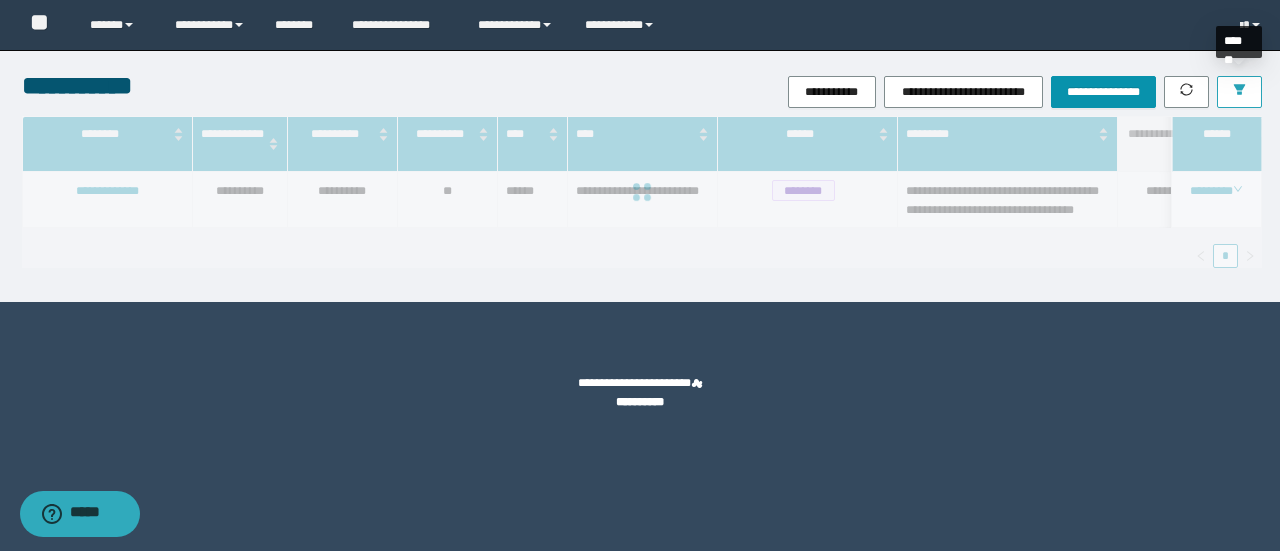 drag, startPoint x: 1252, startPoint y: 88, endPoint x: 1228, endPoint y: 128, distance: 46.647614 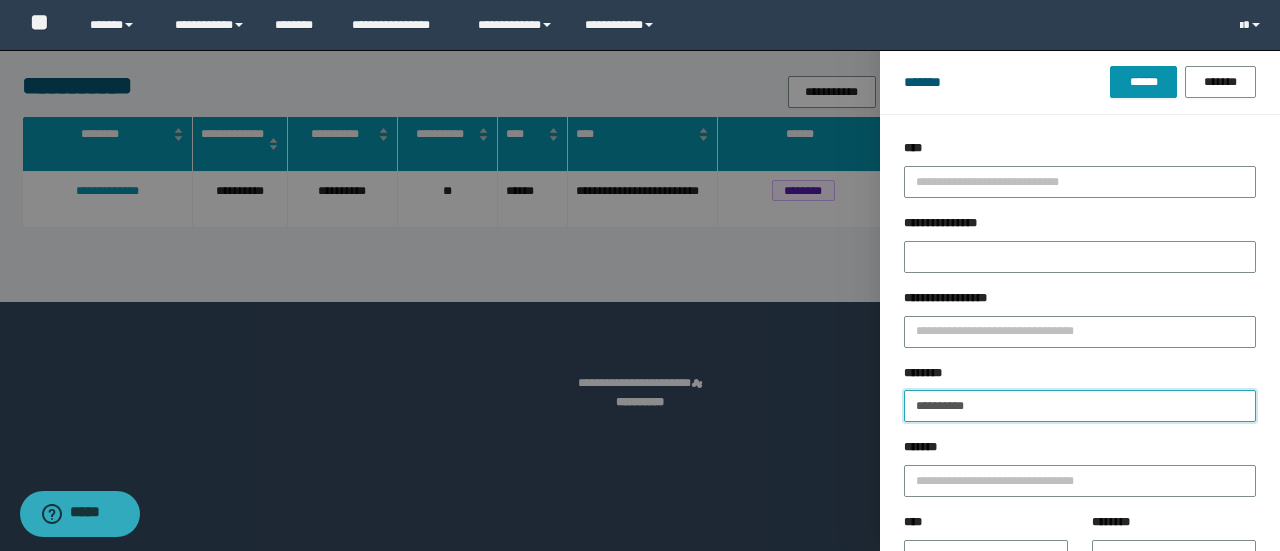 click on "**********" at bounding box center [1080, 406] 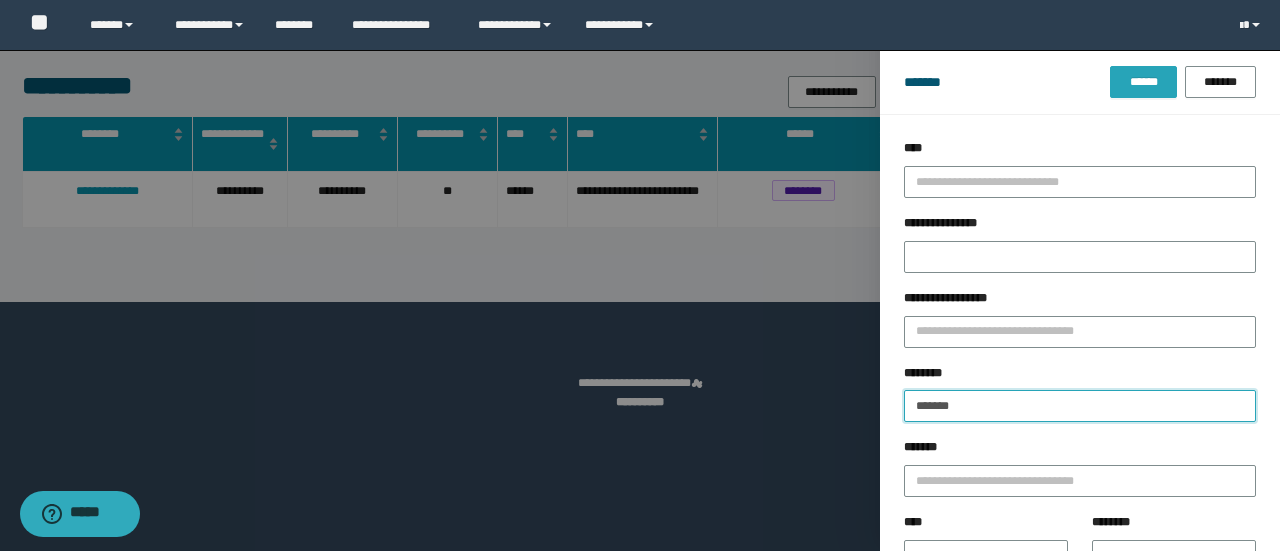 type on "*******" 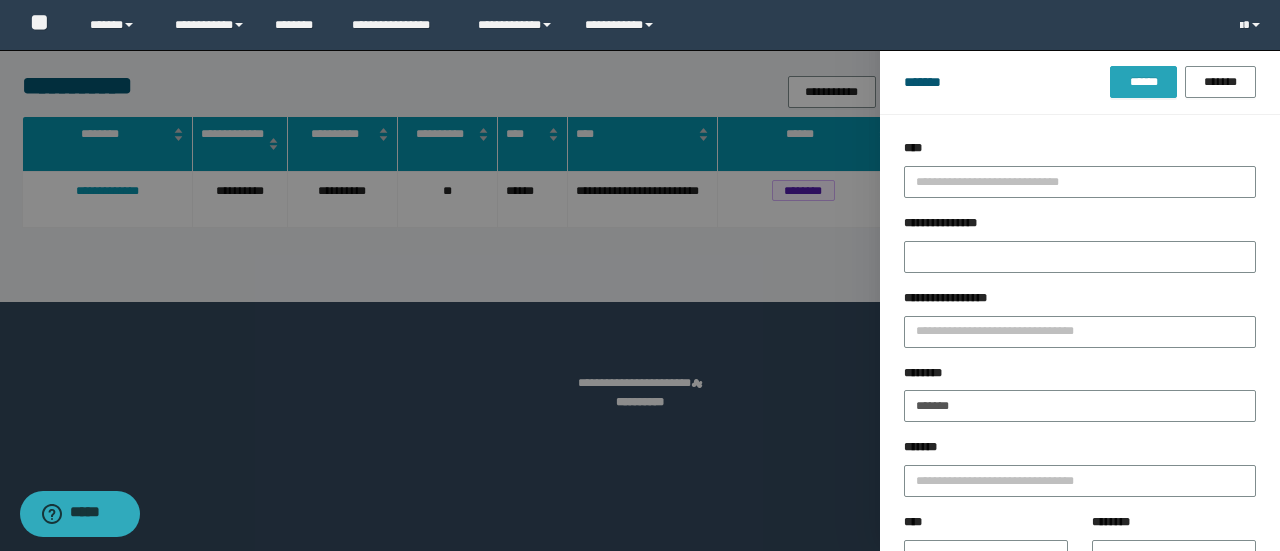 click on "******" at bounding box center [1143, 82] 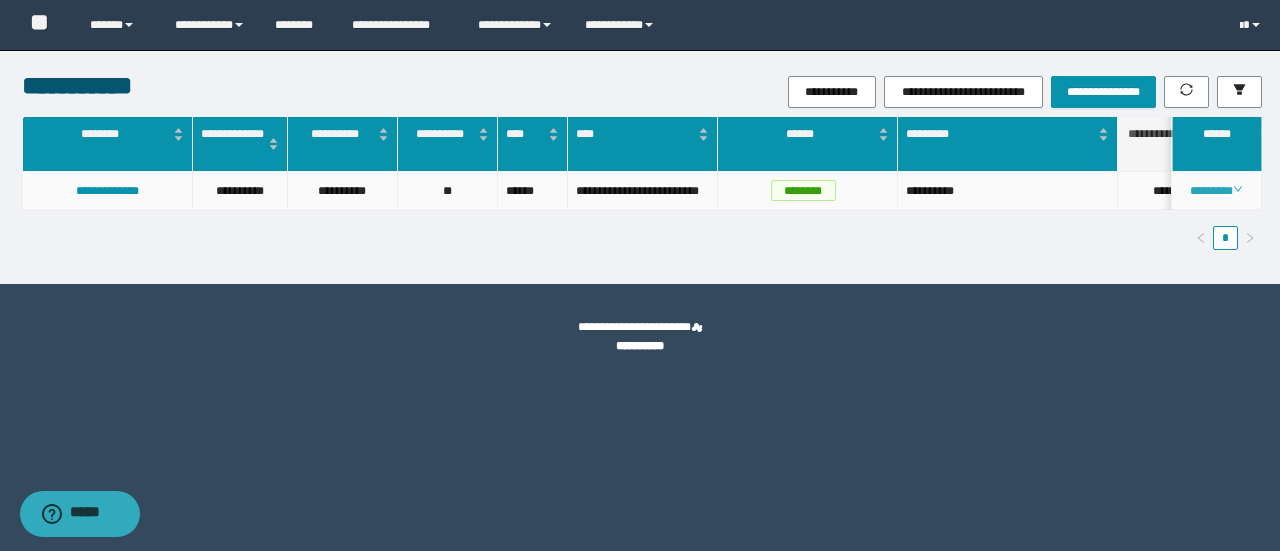 click on "********" at bounding box center [1216, 191] 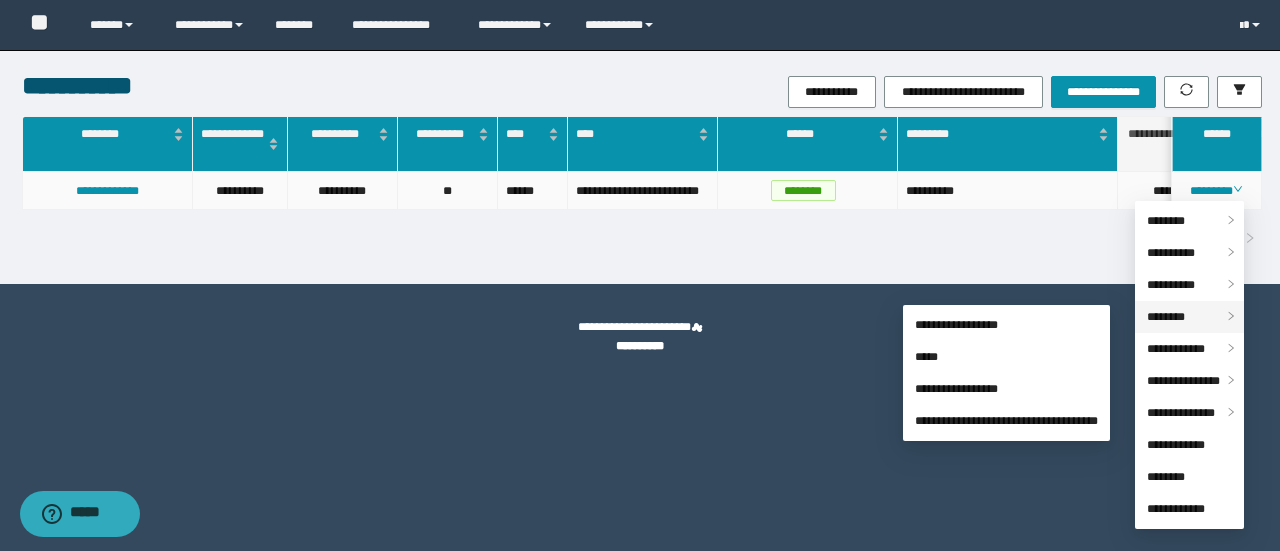 click on "********" at bounding box center (1166, 317) 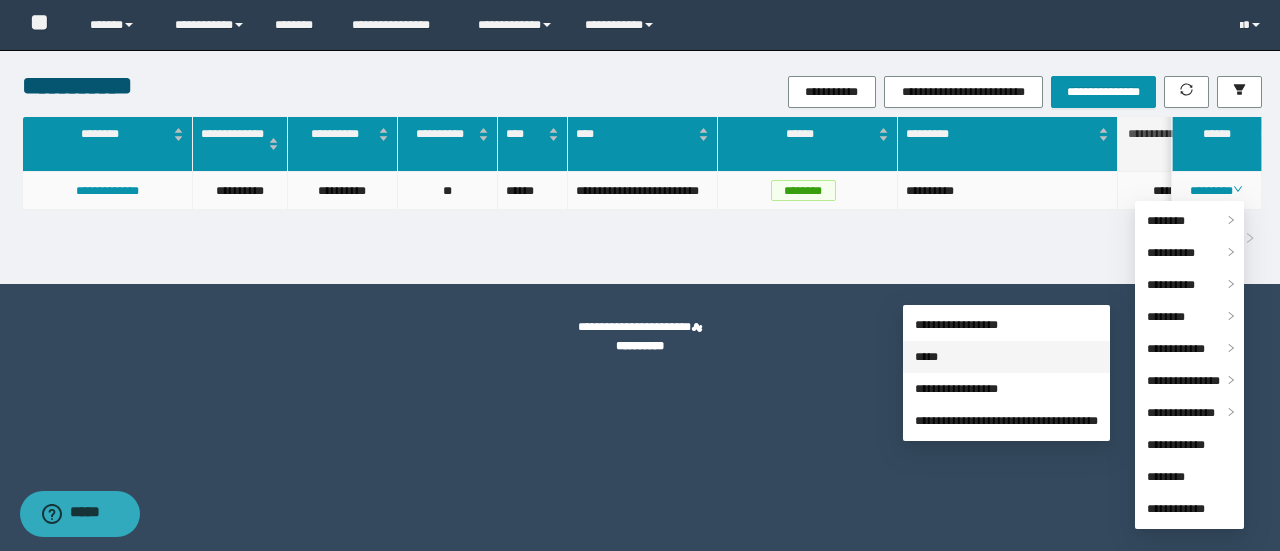 click on "*****" at bounding box center (926, 357) 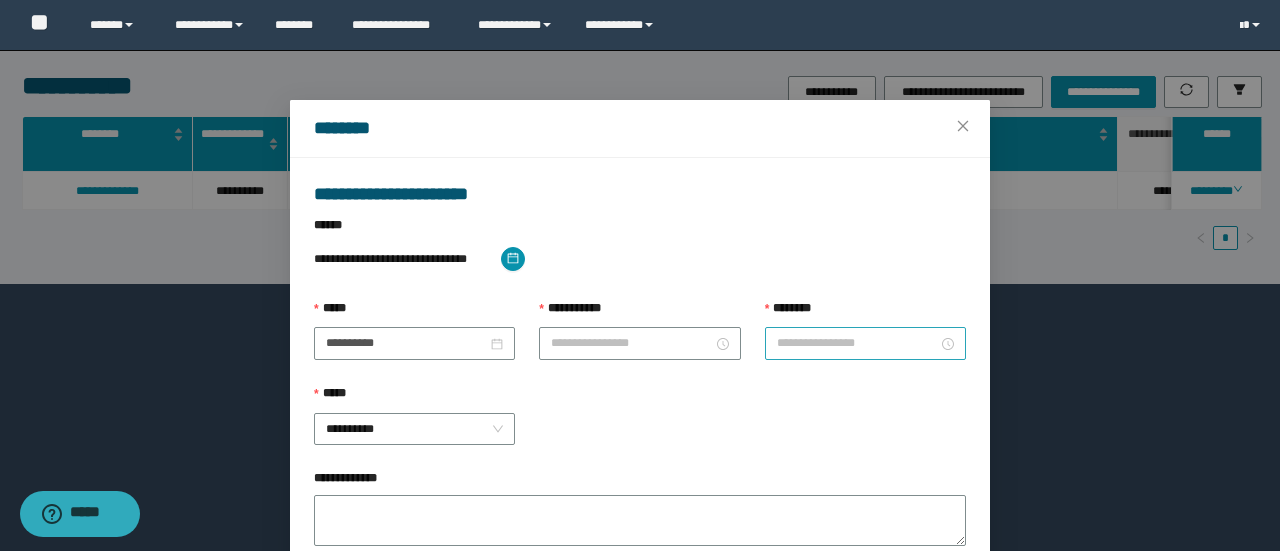 type on "**********" 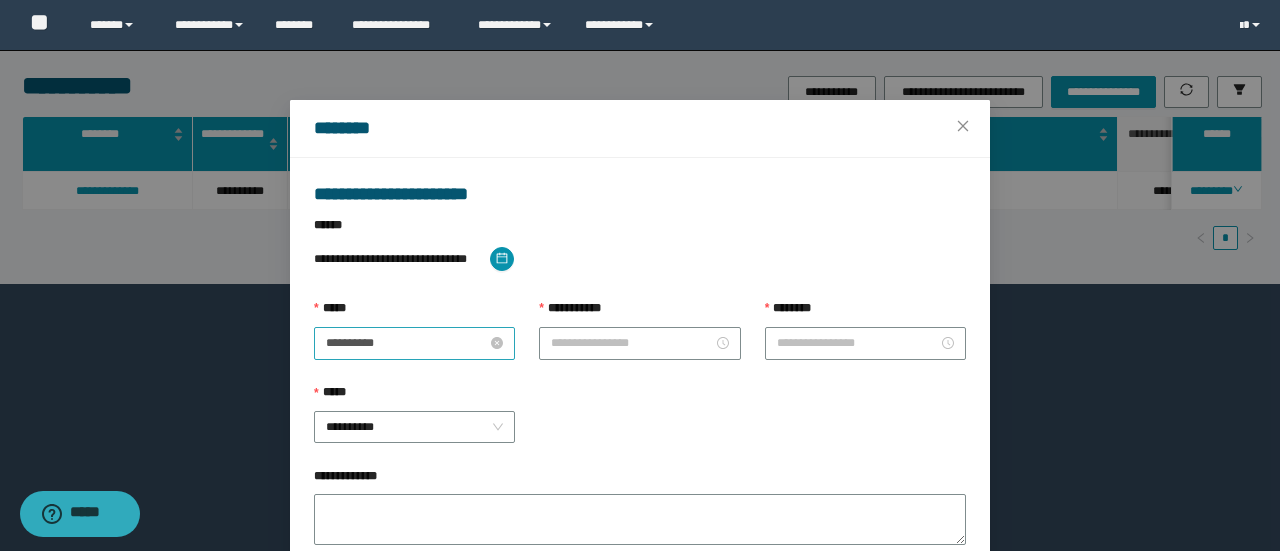 click on "**********" at bounding box center (406, 343) 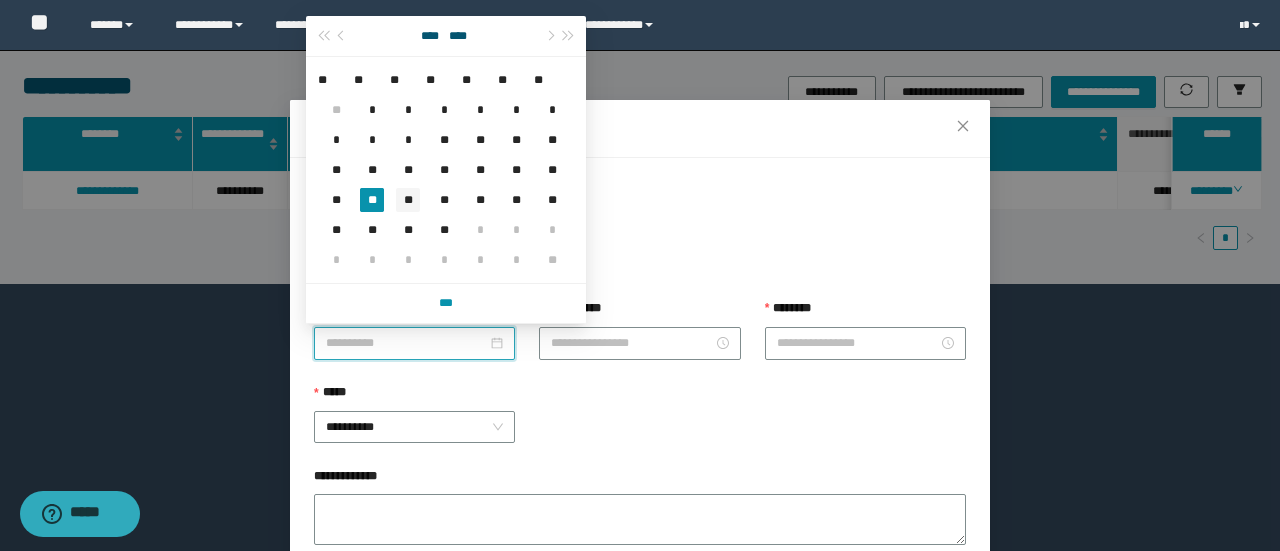 type on "**********" 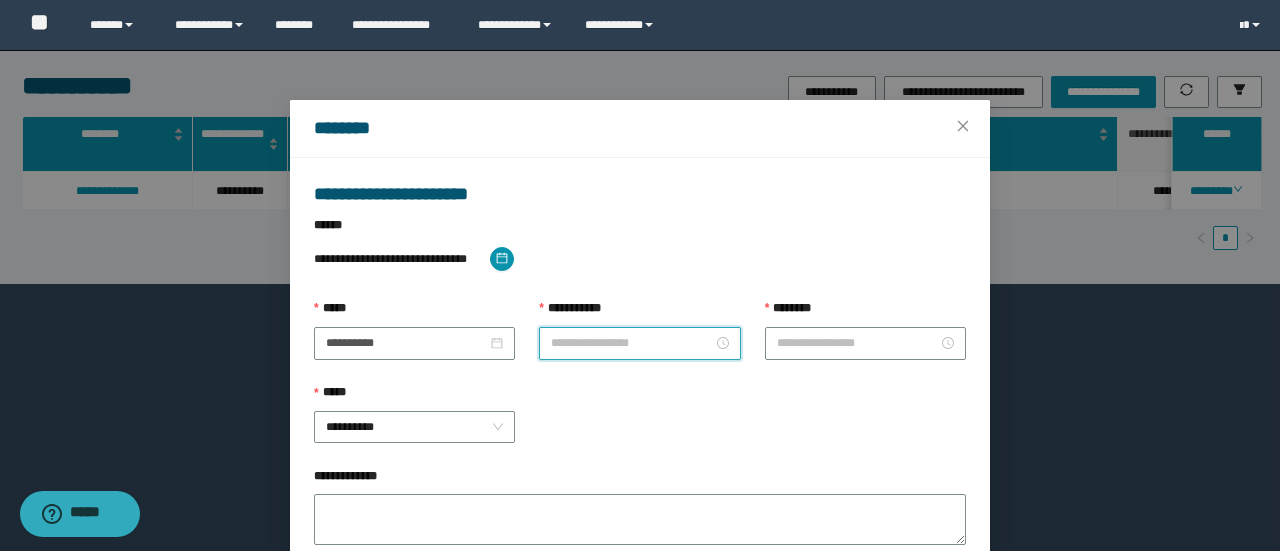 click on "**********" at bounding box center (631, 343) 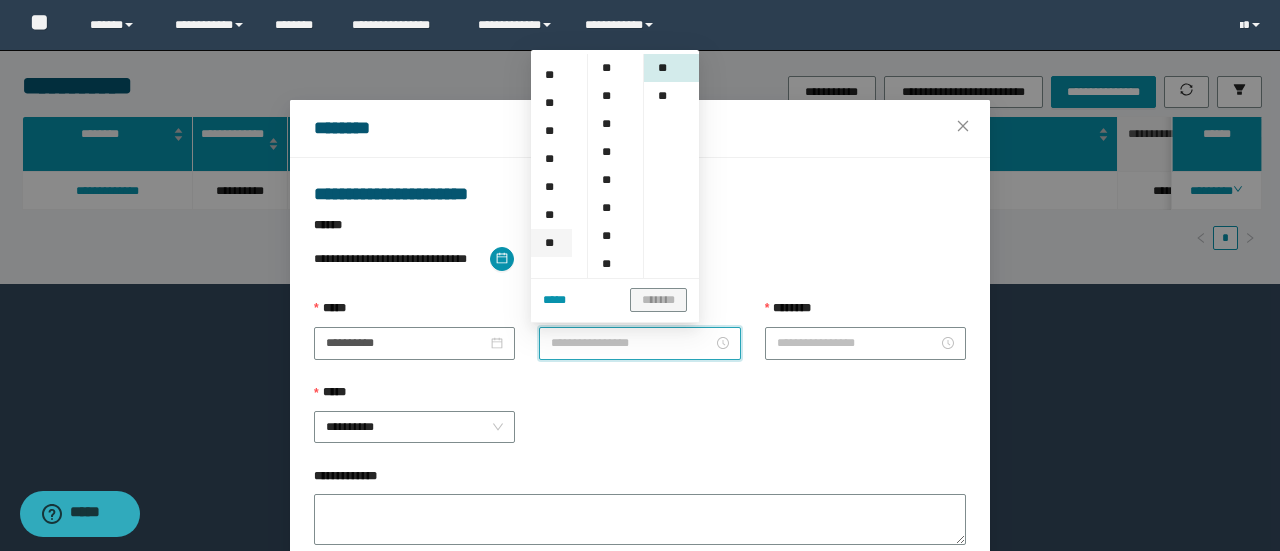 click on "**" at bounding box center [551, 243] 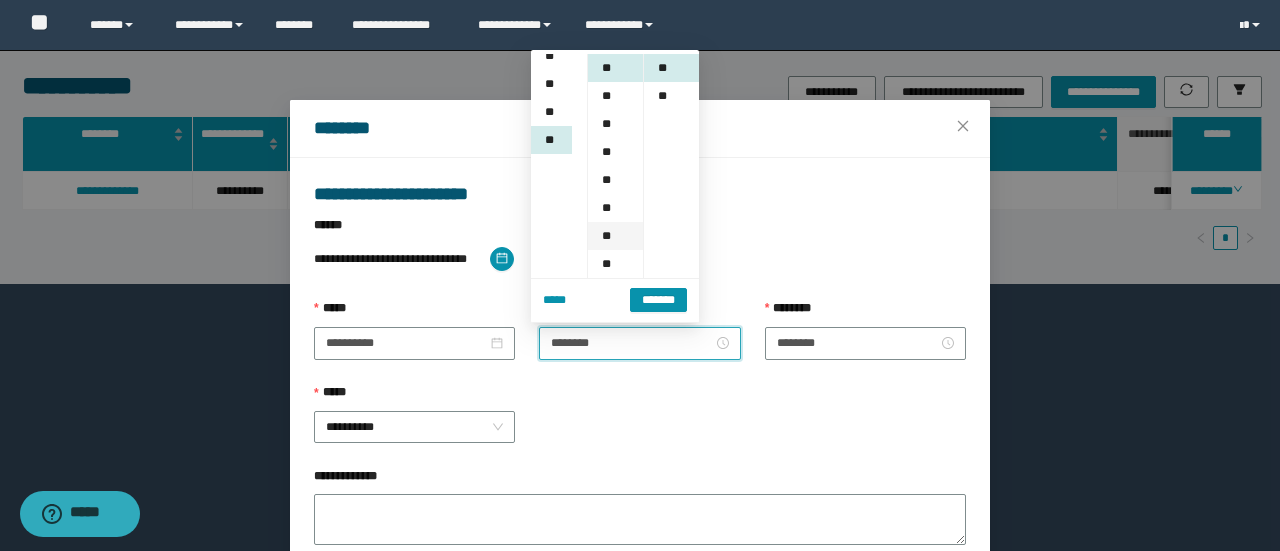 scroll, scrollTop: 308, scrollLeft: 0, axis: vertical 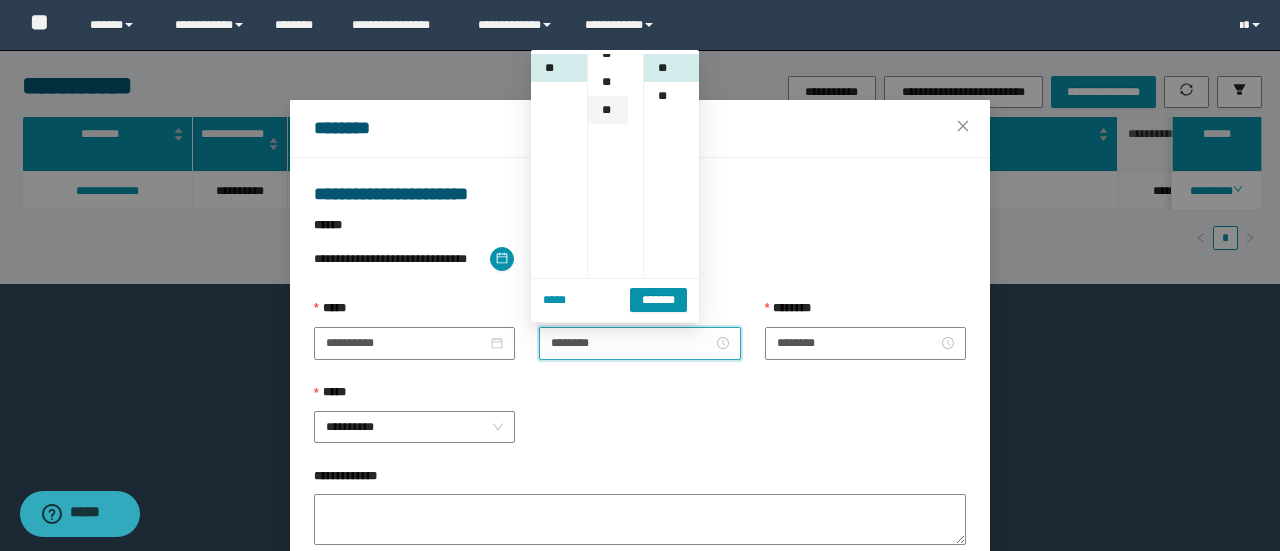 click on "**" at bounding box center [608, 110] 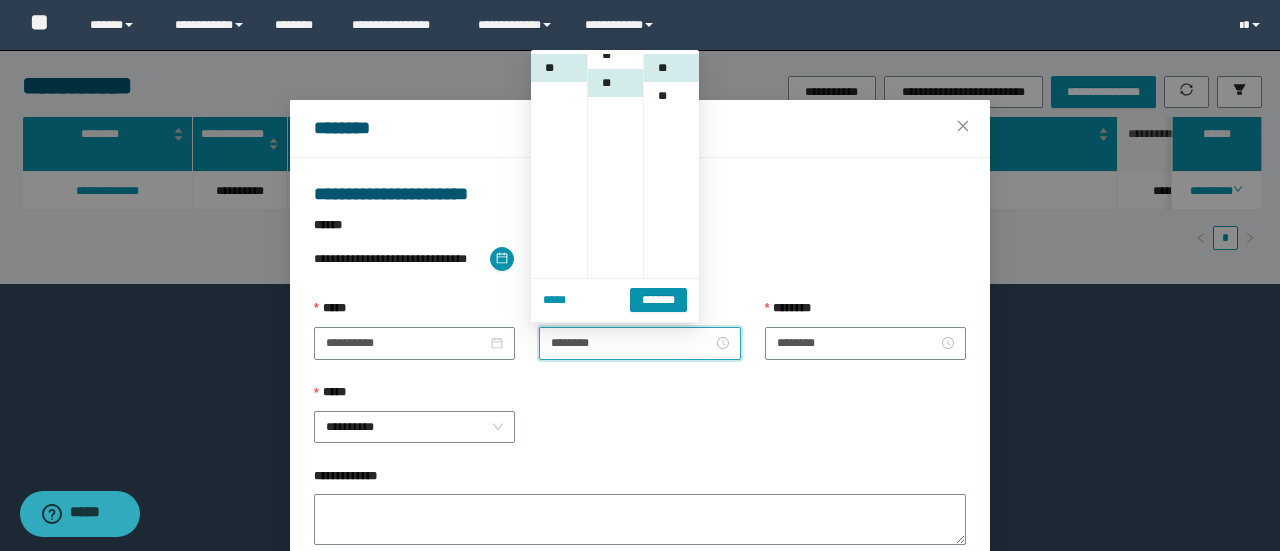 scroll, scrollTop: 308, scrollLeft: 0, axis: vertical 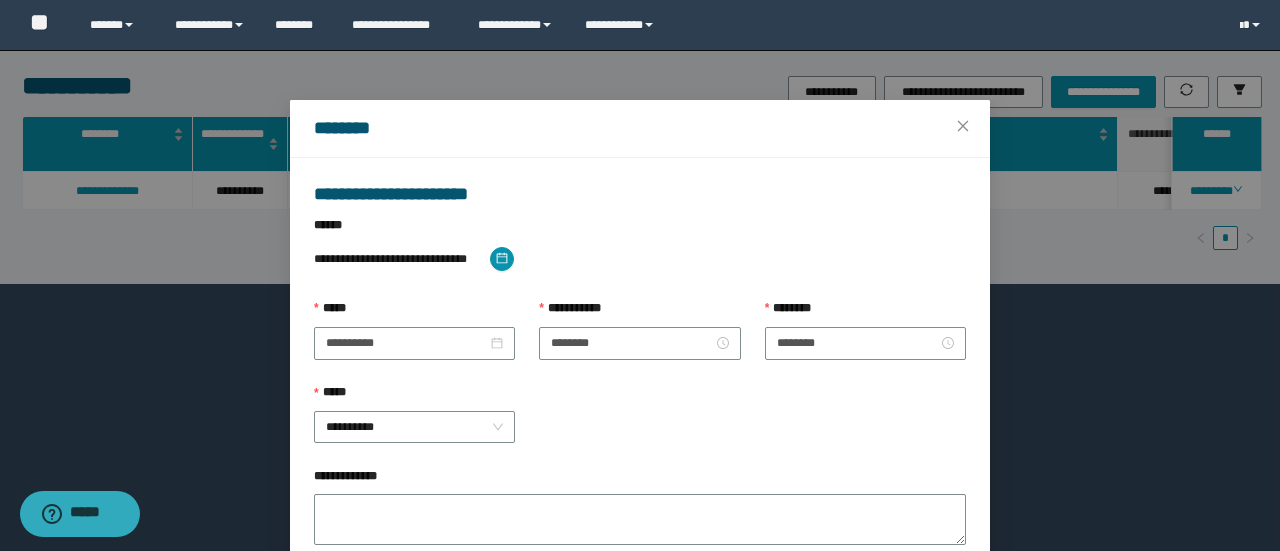 drag, startPoint x: 554, startPoint y: 447, endPoint x: 726, endPoint y: 433, distance: 172.56883 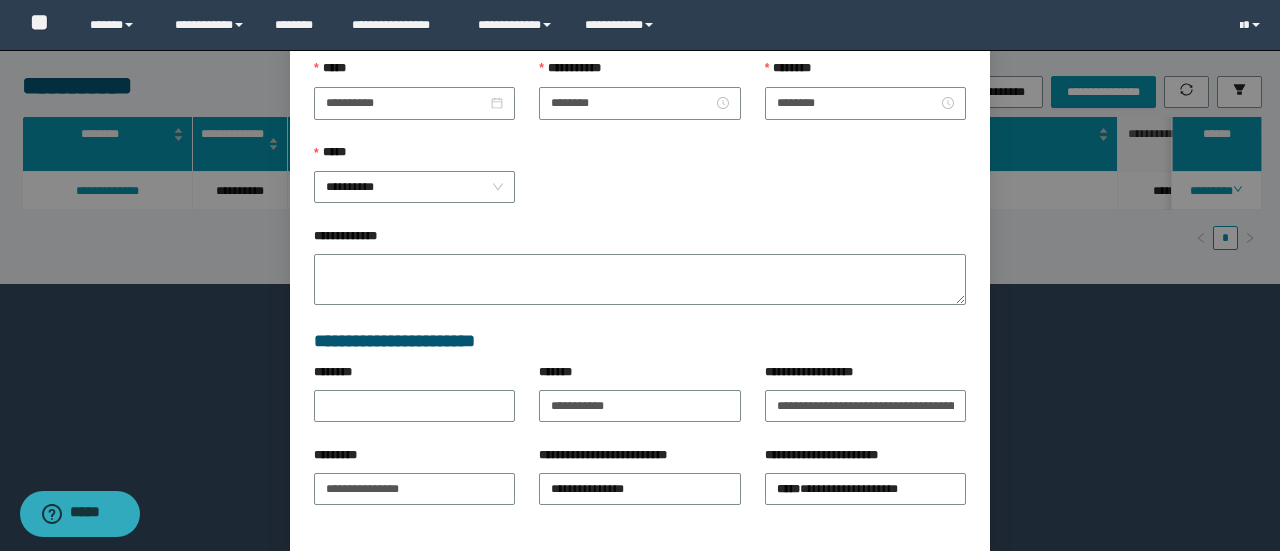 scroll, scrollTop: 316, scrollLeft: 0, axis: vertical 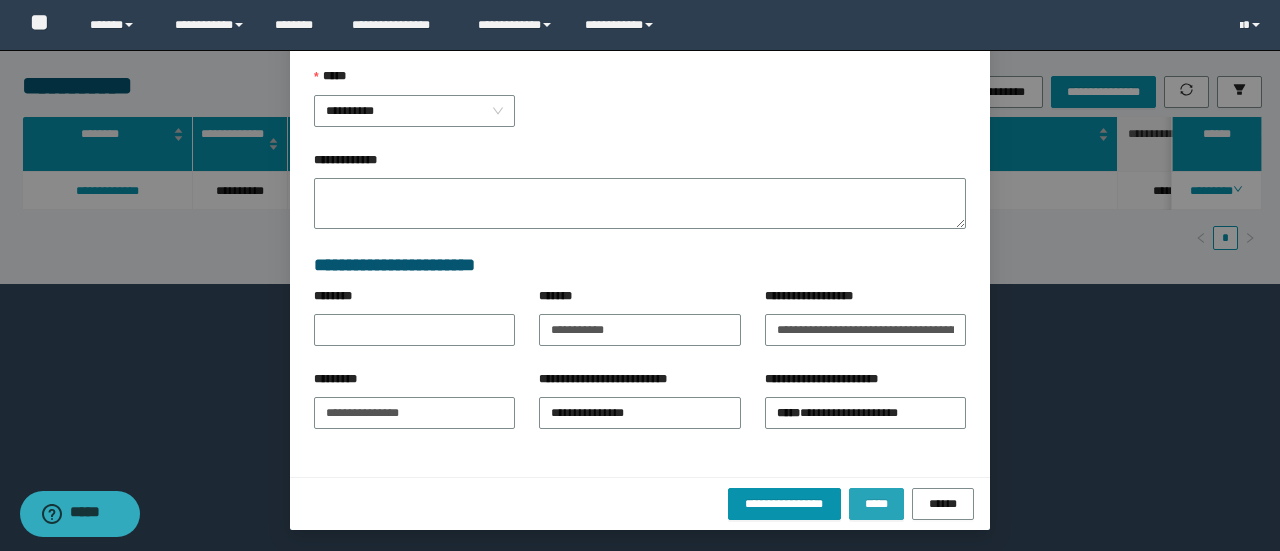 click on "*****" at bounding box center [876, 504] 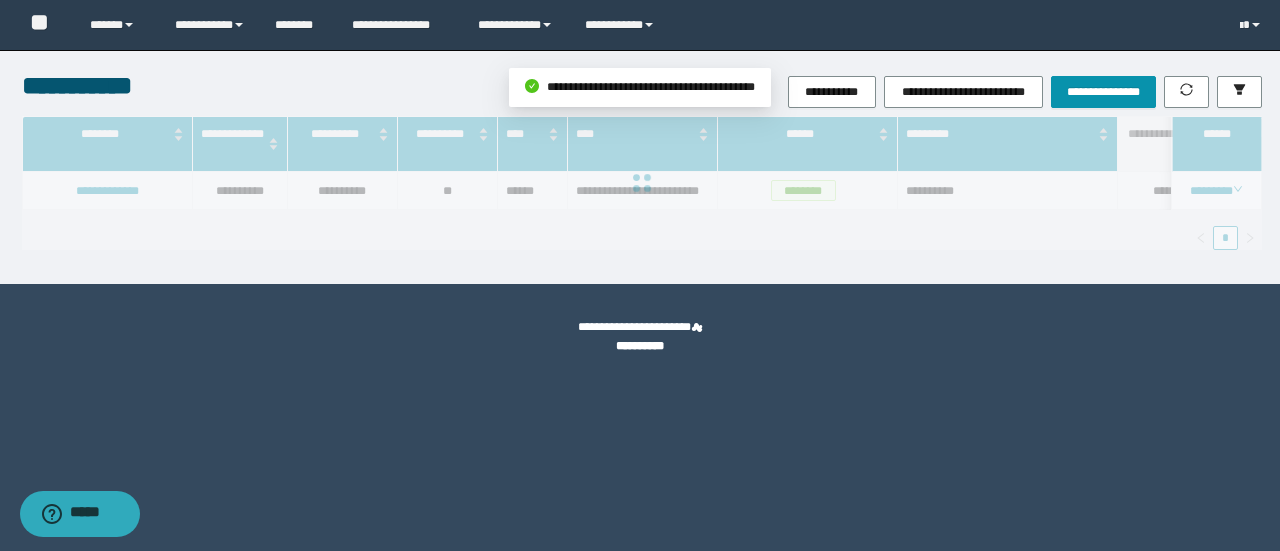 scroll, scrollTop: 216, scrollLeft: 0, axis: vertical 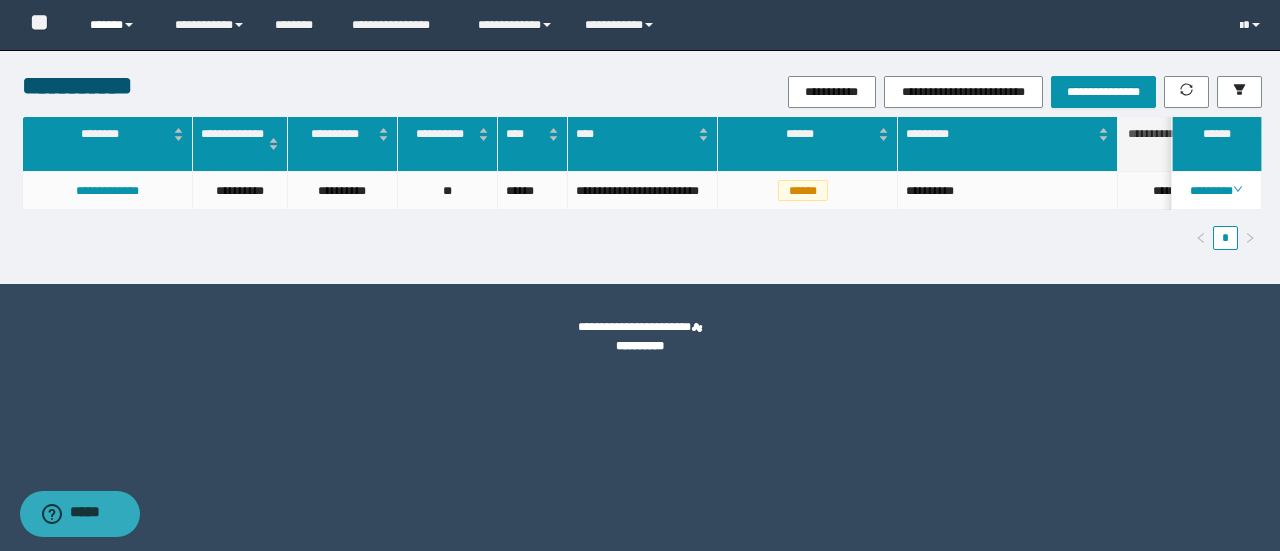 click on "******" at bounding box center (117, 25) 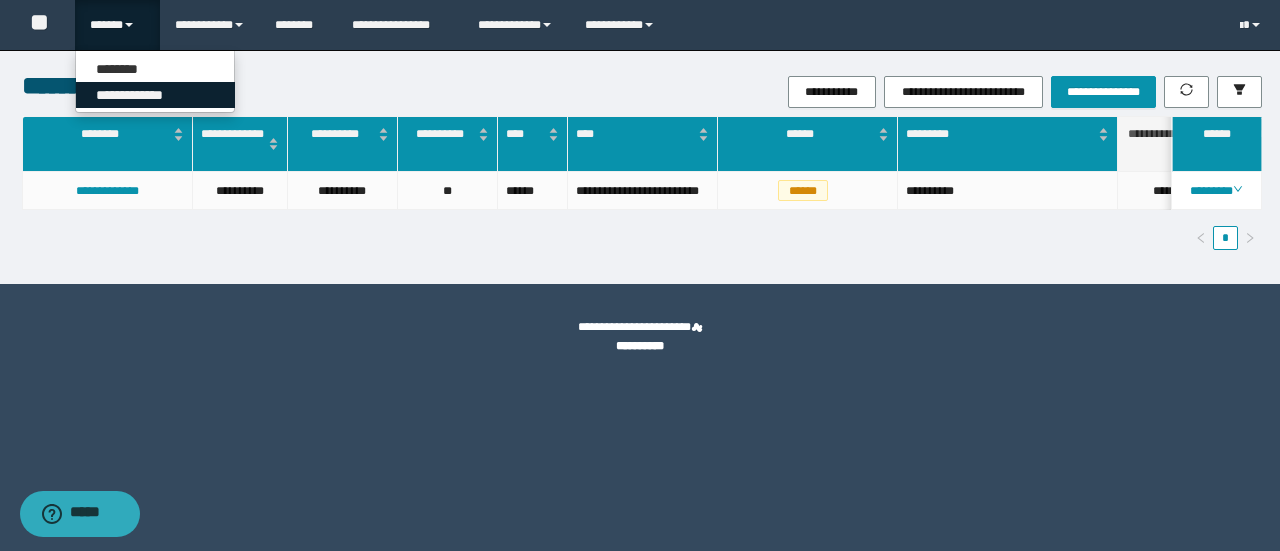 click on "**********" at bounding box center (155, 95) 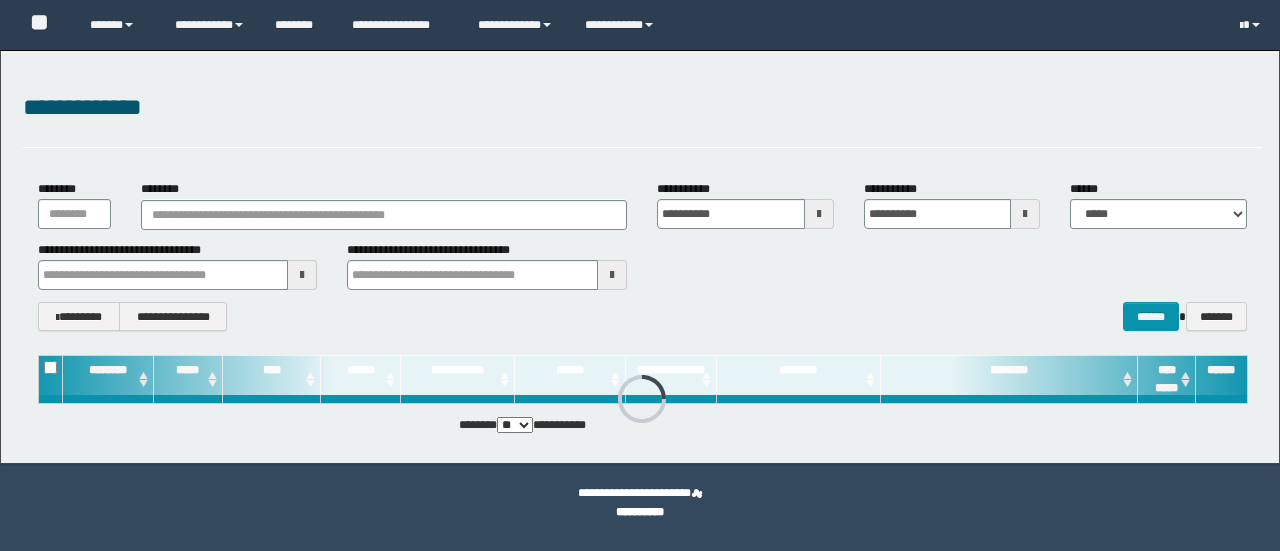 scroll, scrollTop: 0, scrollLeft: 0, axis: both 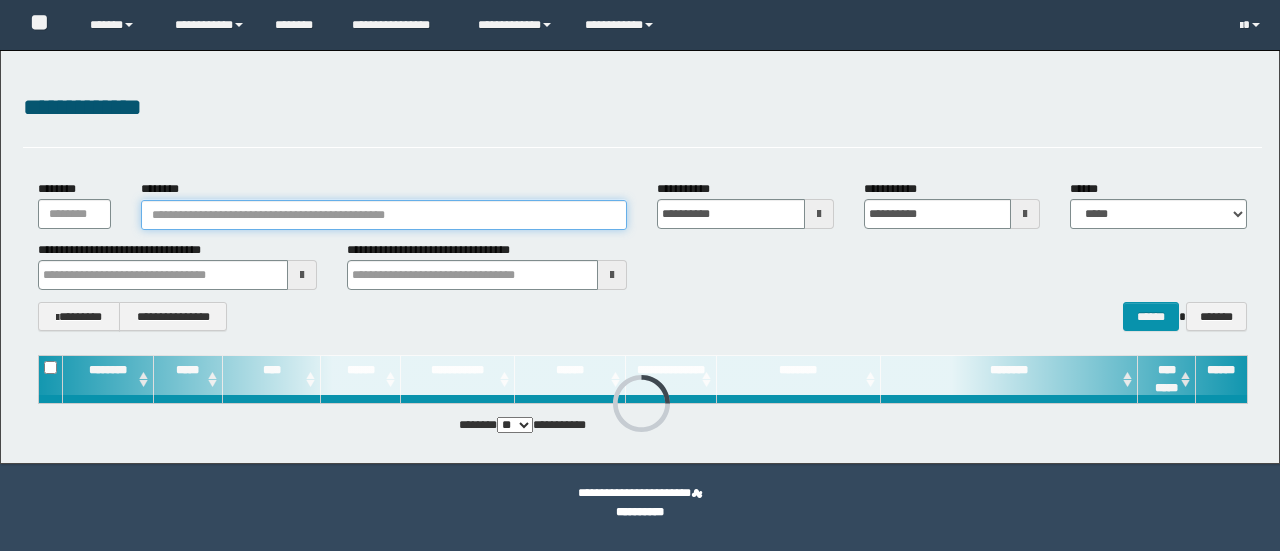 click on "********" at bounding box center [384, 215] 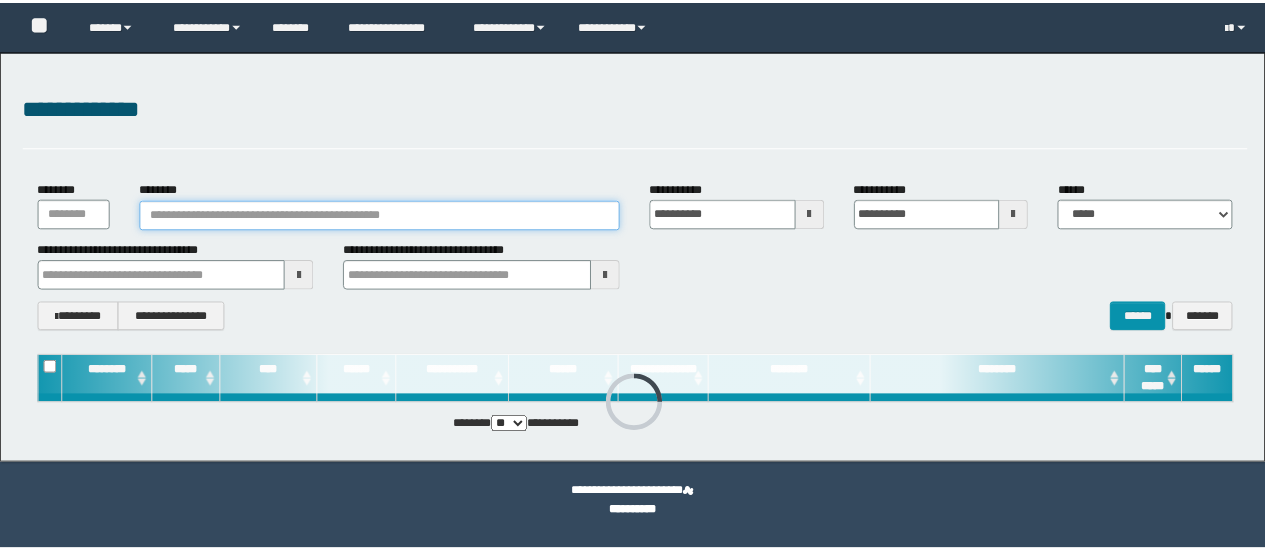 scroll, scrollTop: 0, scrollLeft: 0, axis: both 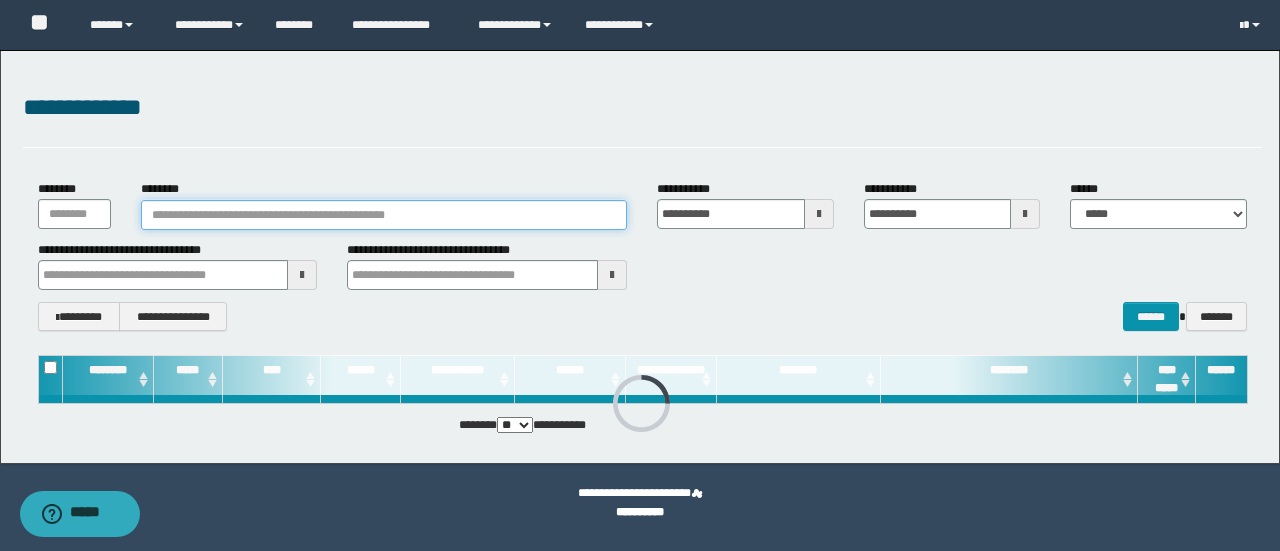 paste on "*******" 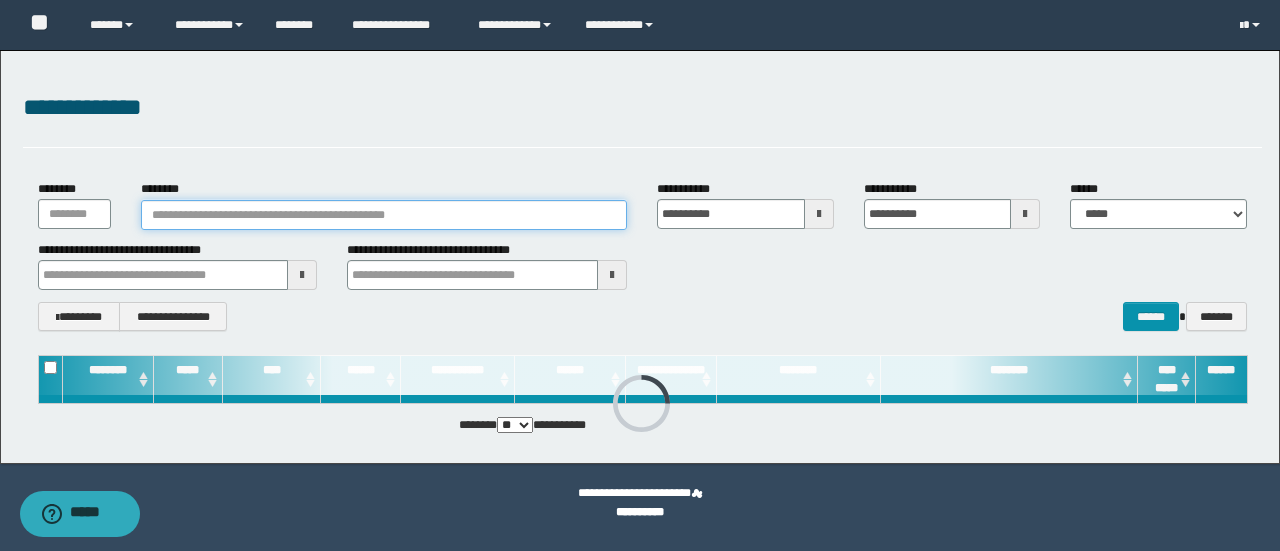 type on "*******" 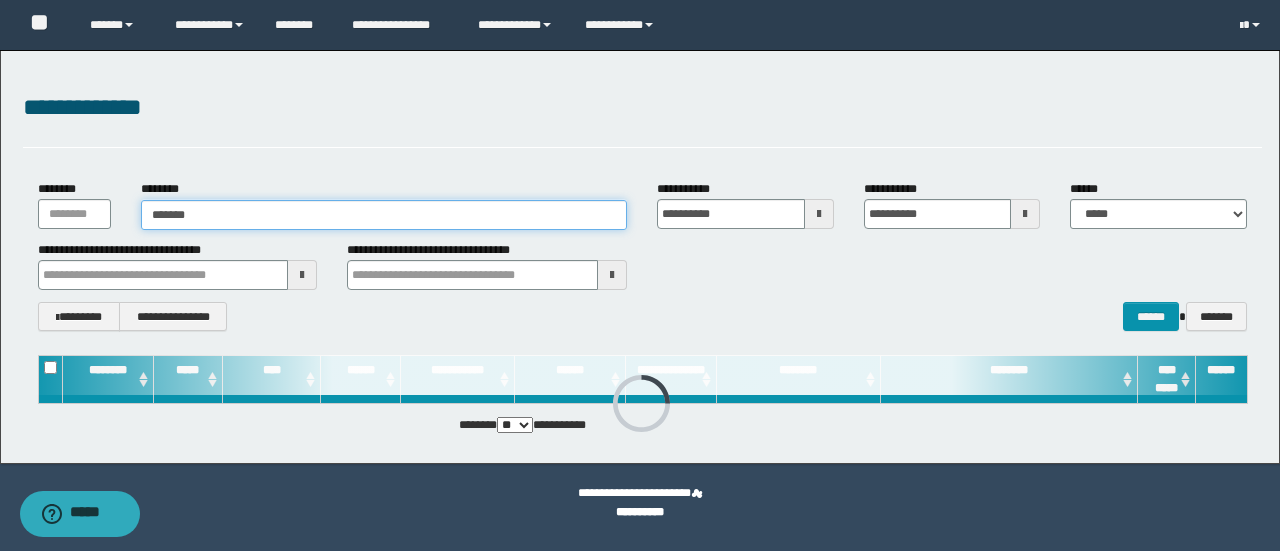 type on "*******" 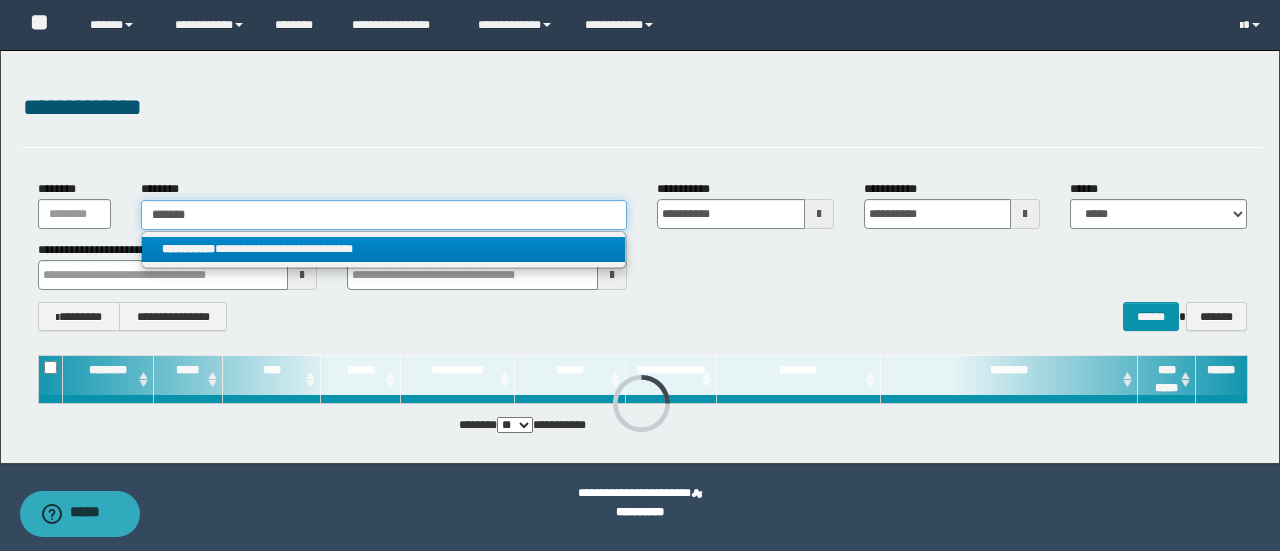 type on "*******" 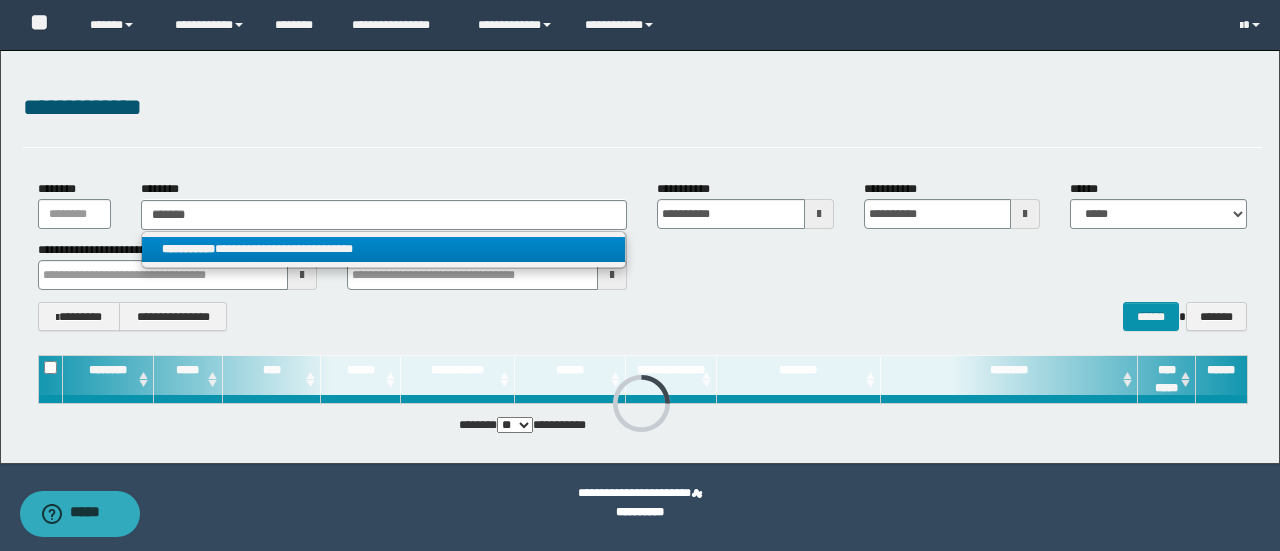 click on "**********" at bounding box center (384, 249) 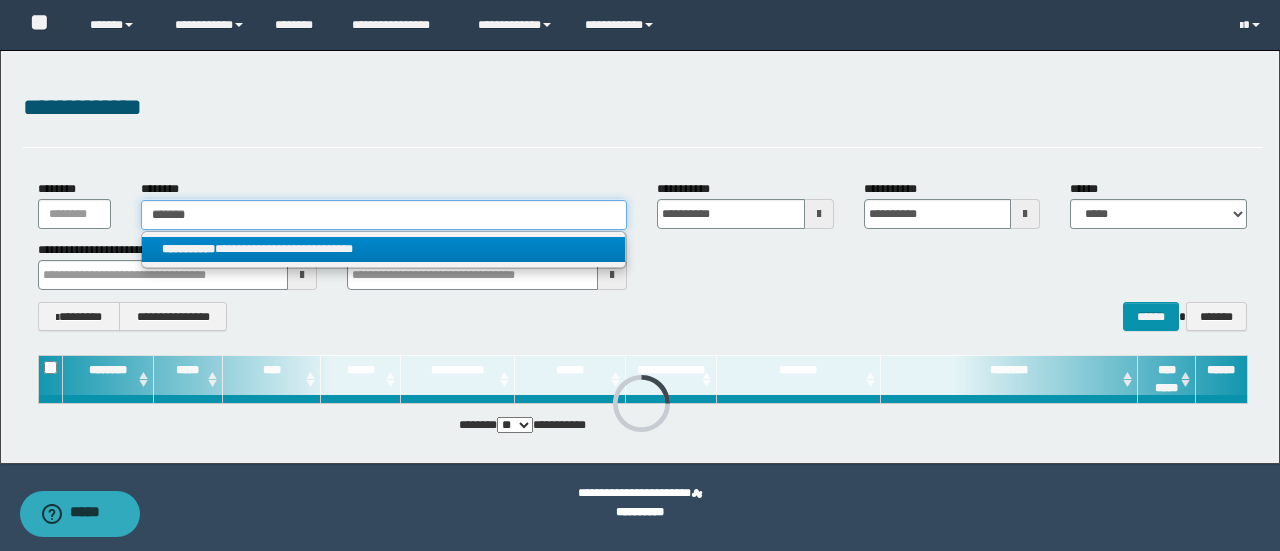 type 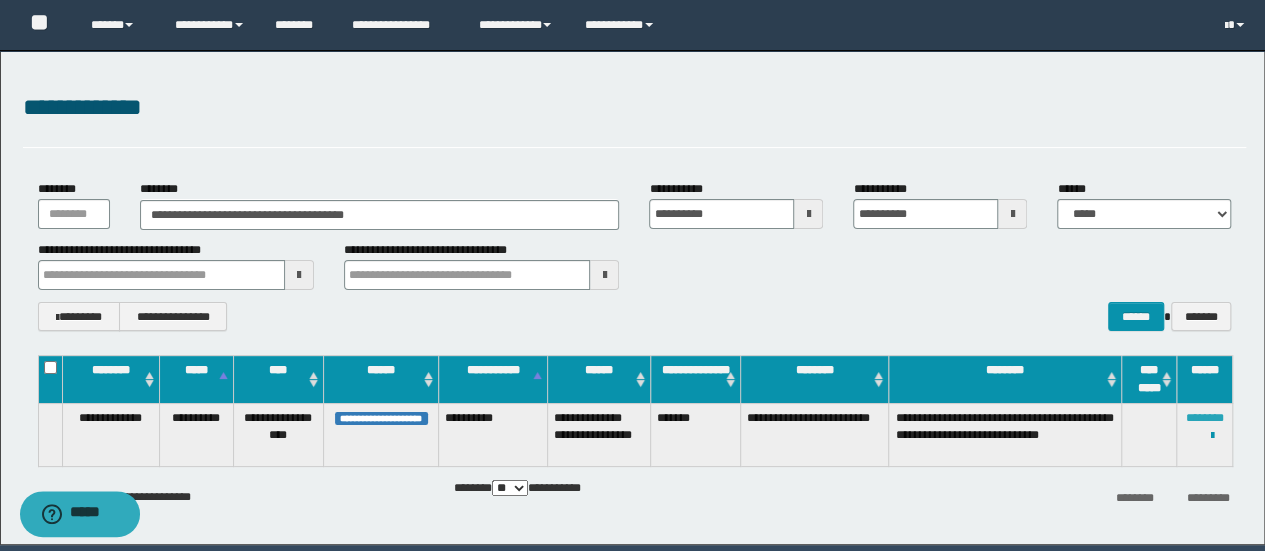 click on "********" at bounding box center [1205, 418] 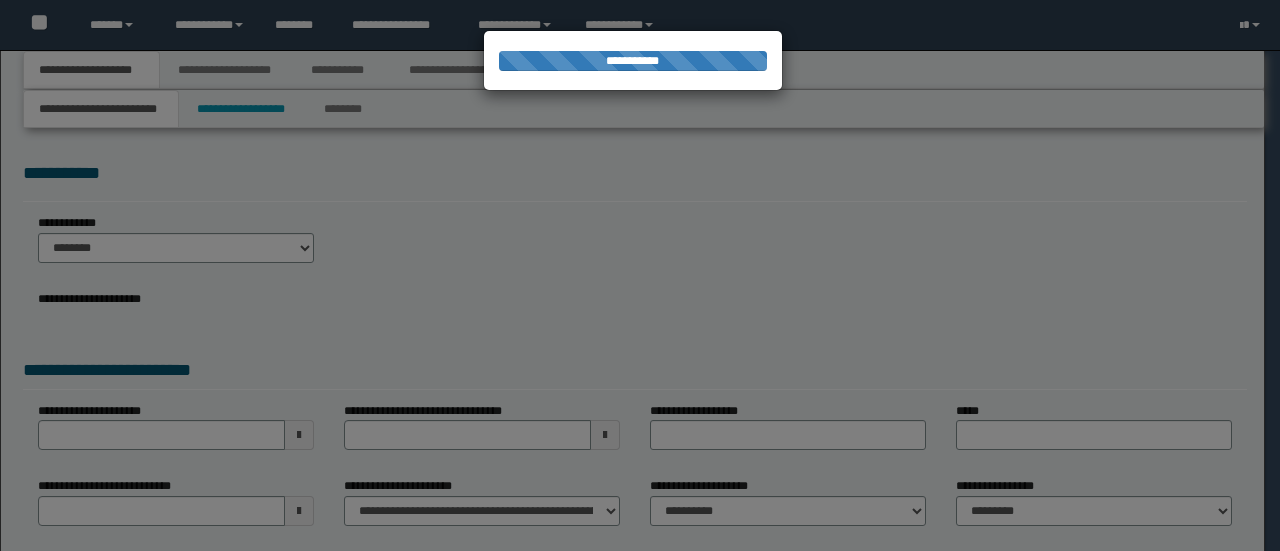 scroll, scrollTop: 0, scrollLeft: 0, axis: both 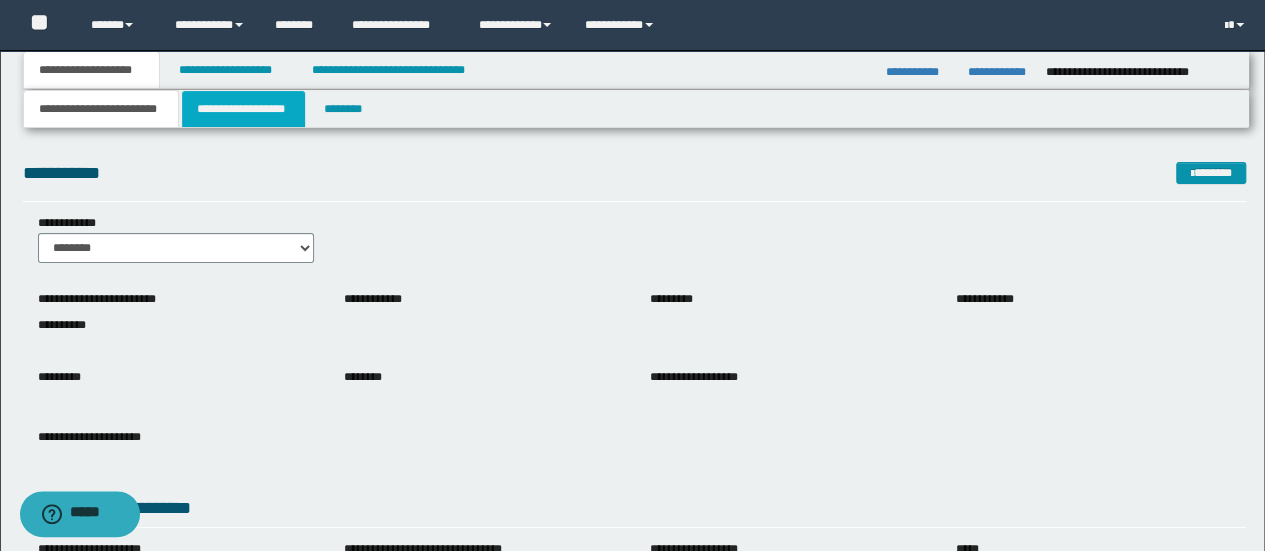 click on "**********" at bounding box center (243, 109) 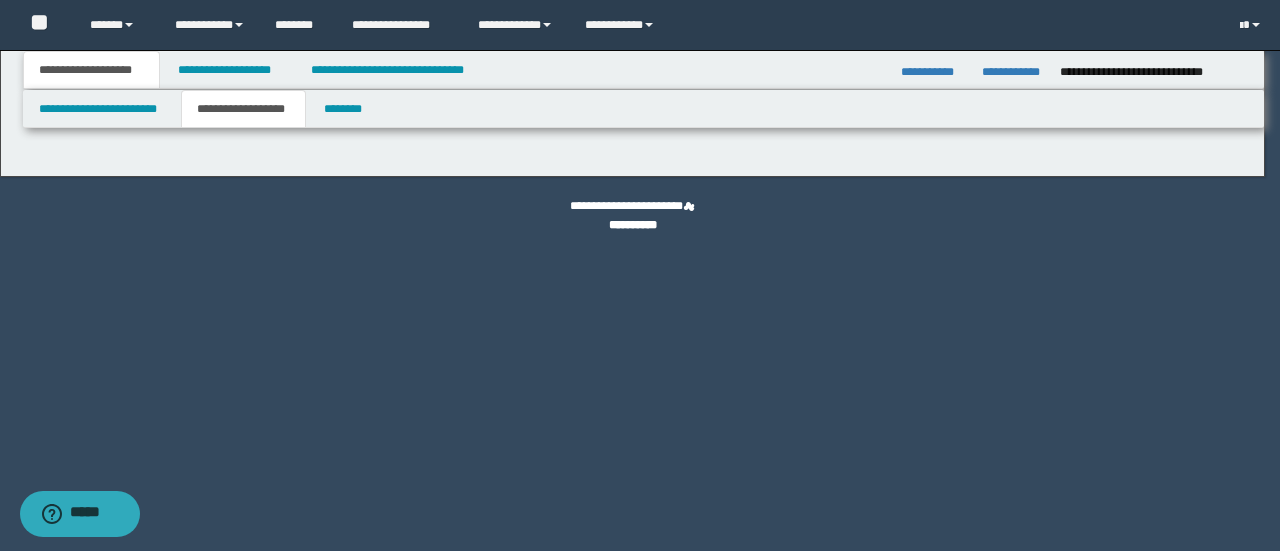 select on "**" 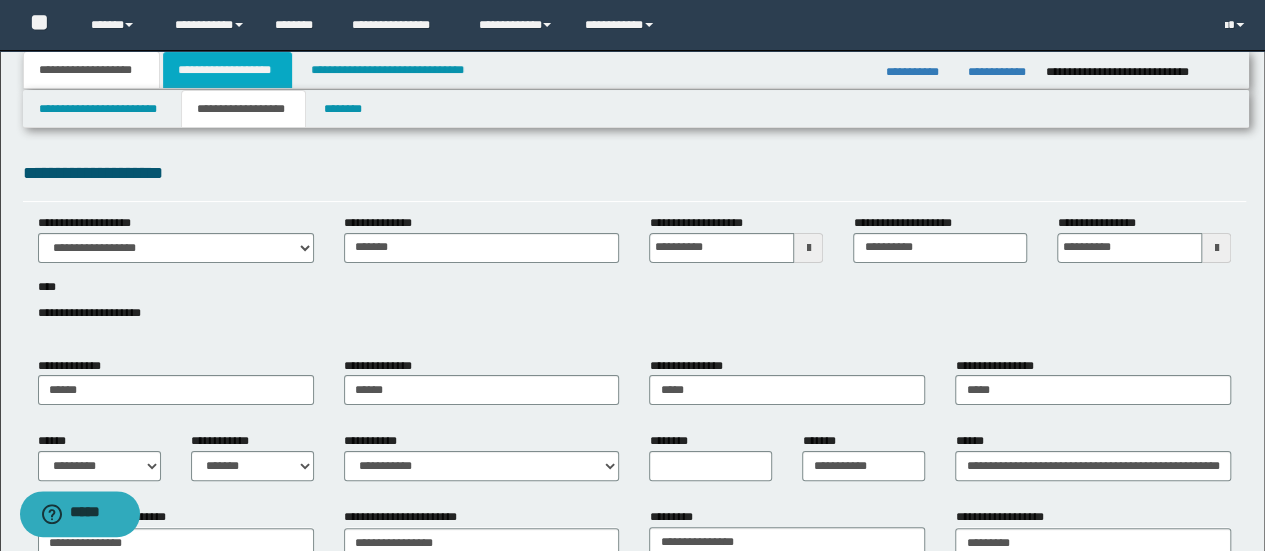 click on "**********" at bounding box center [227, 70] 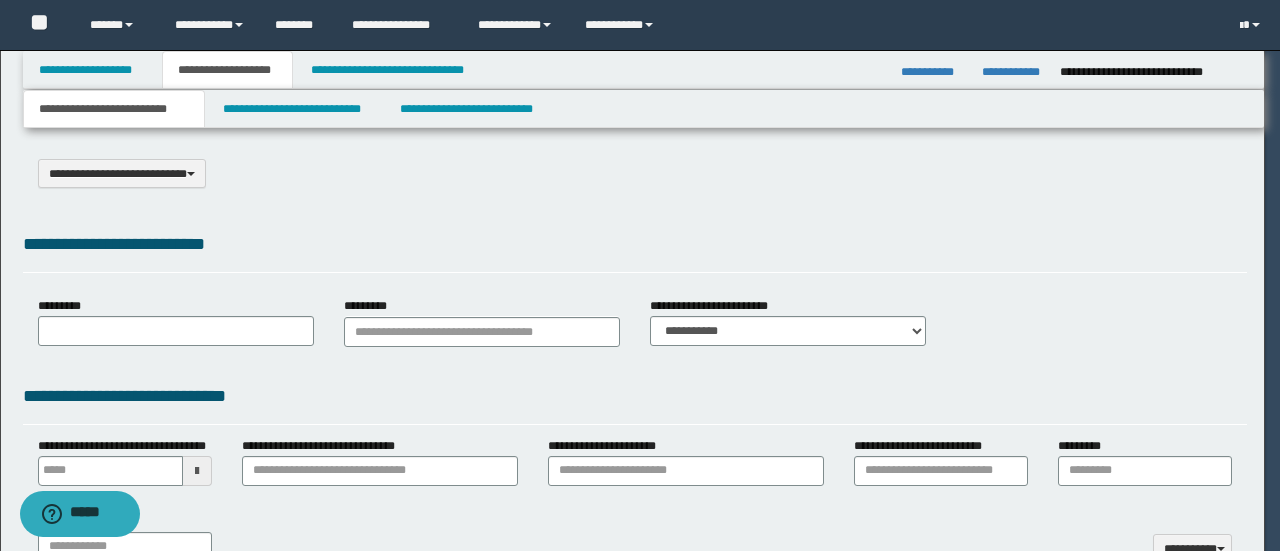 select on "*" 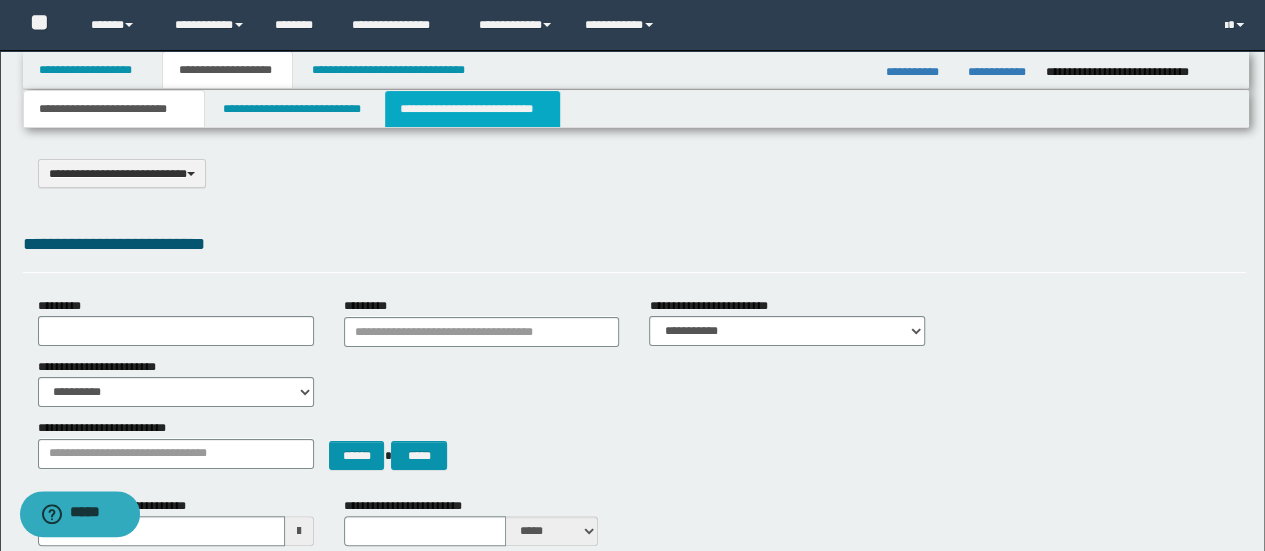 click on "**********" at bounding box center [472, 109] 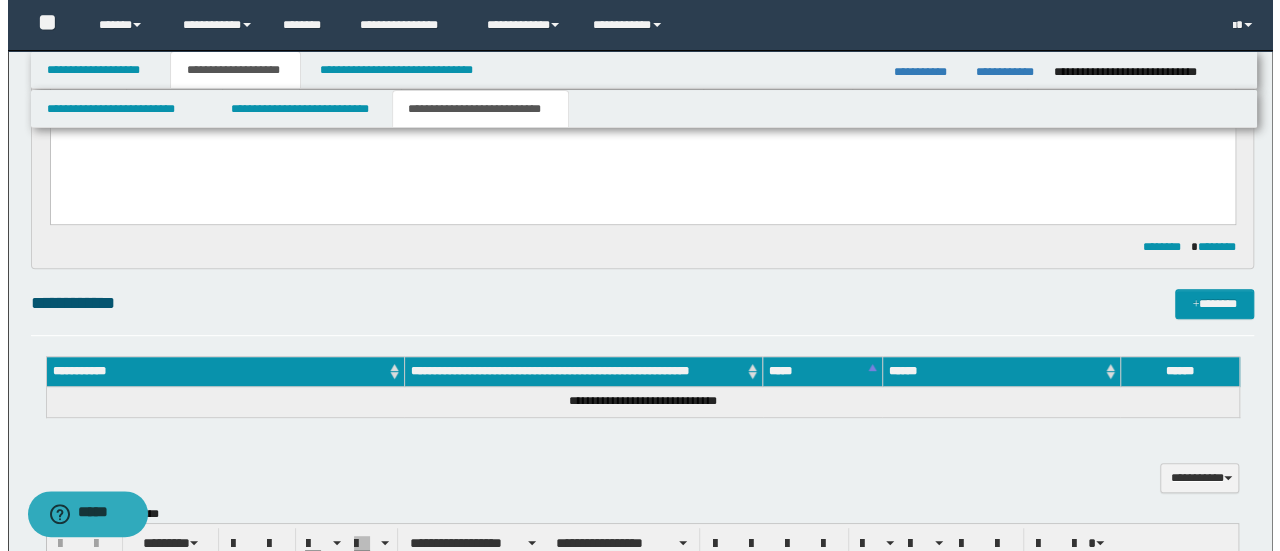 scroll, scrollTop: 266, scrollLeft: 0, axis: vertical 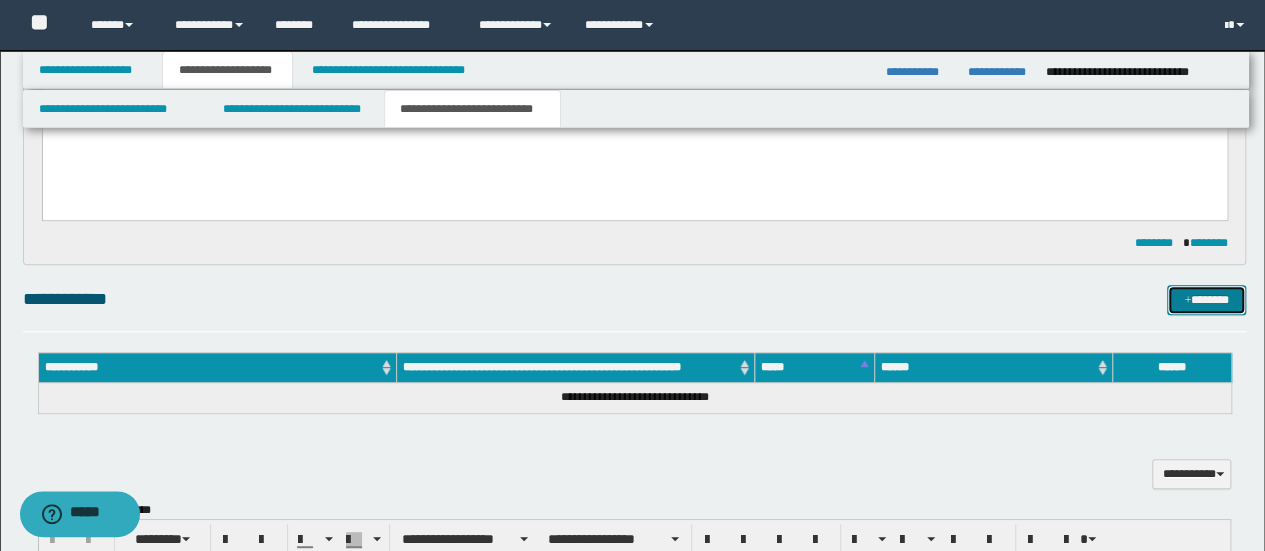 click on "*******" at bounding box center (1206, 299) 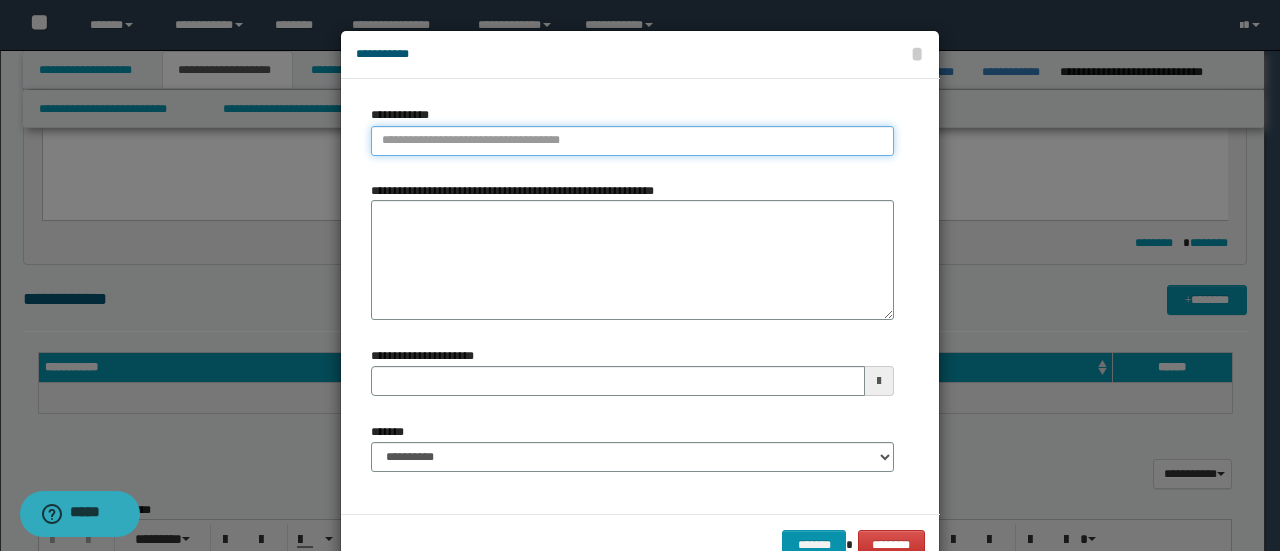 drag, startPoint x: 541, startPoint y: 150, endPoint x: 533, endPoint y: 142, distance: 11.313708 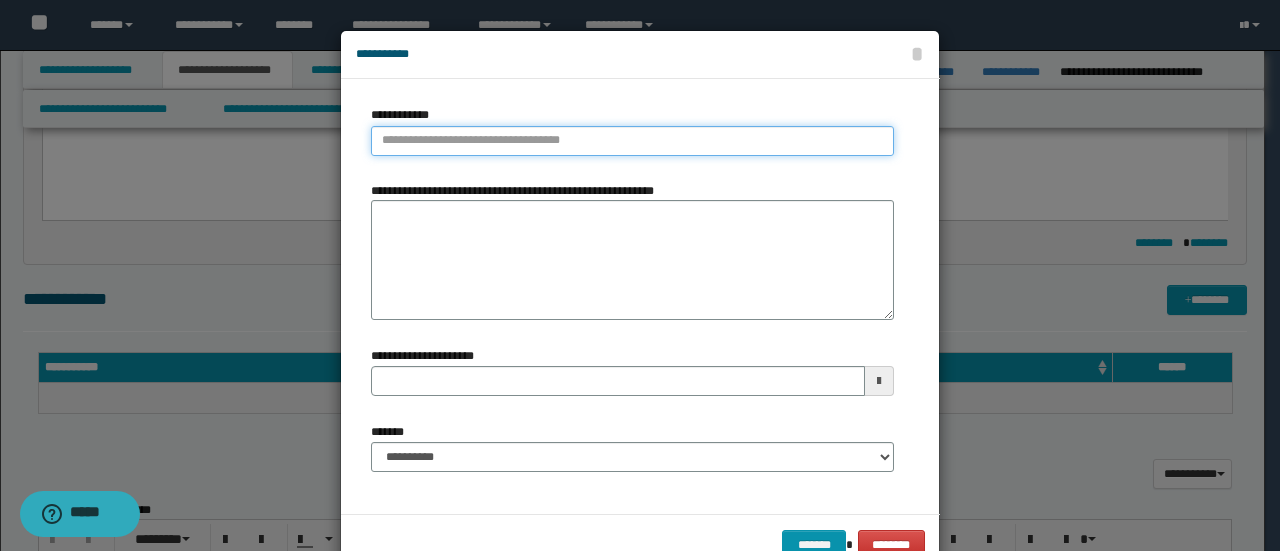 paste on "****" 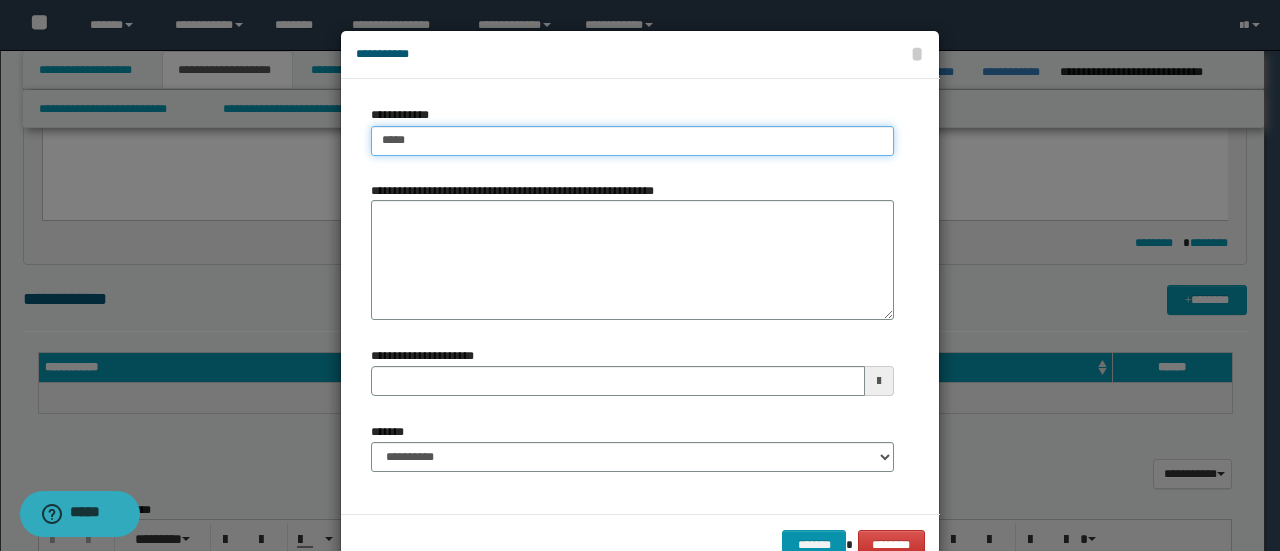 type on "****" 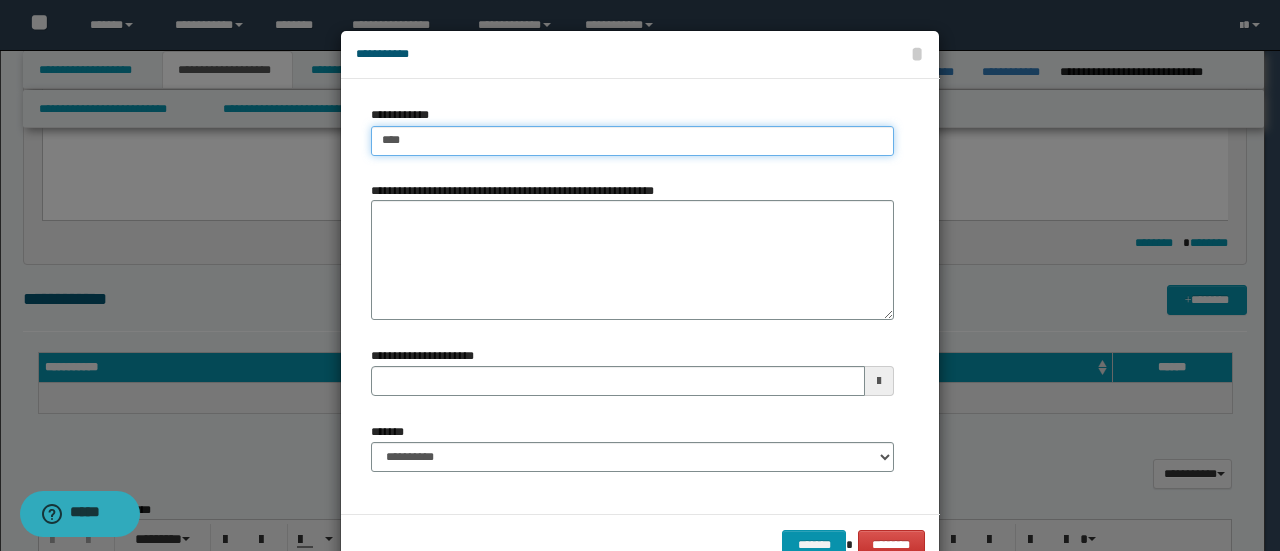 type on "****" 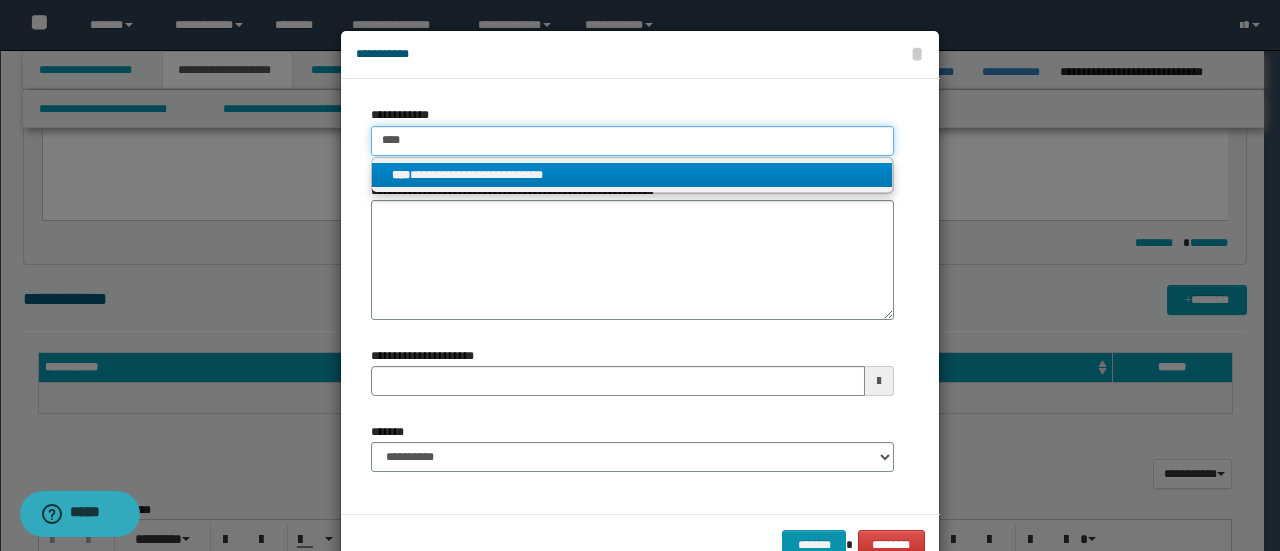 type on "****" 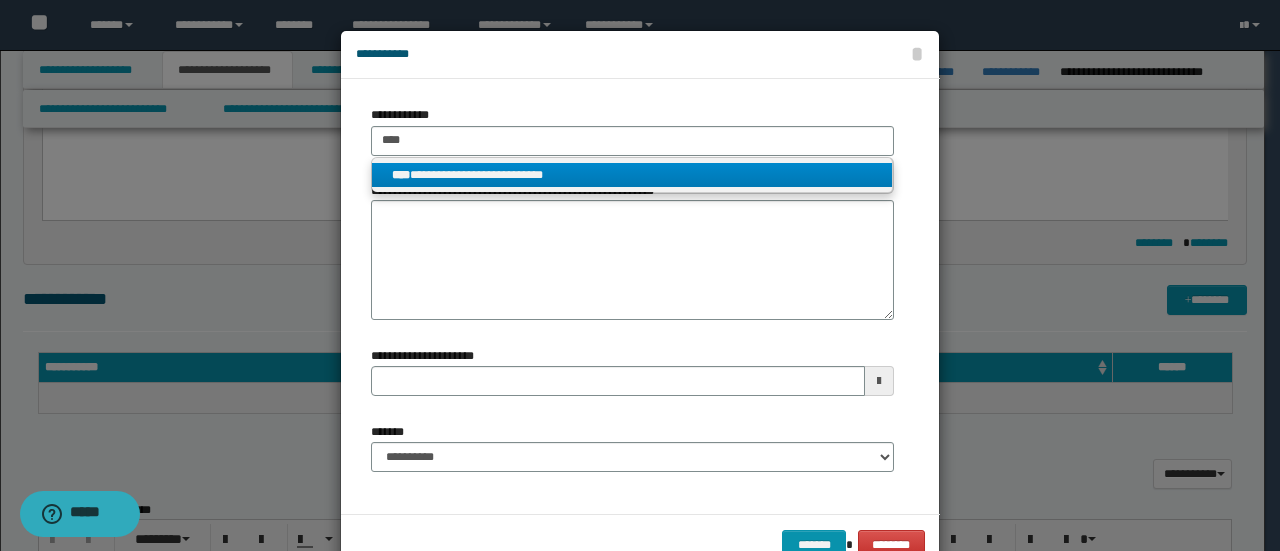 click on "**********" at bounding box center [632, 175] 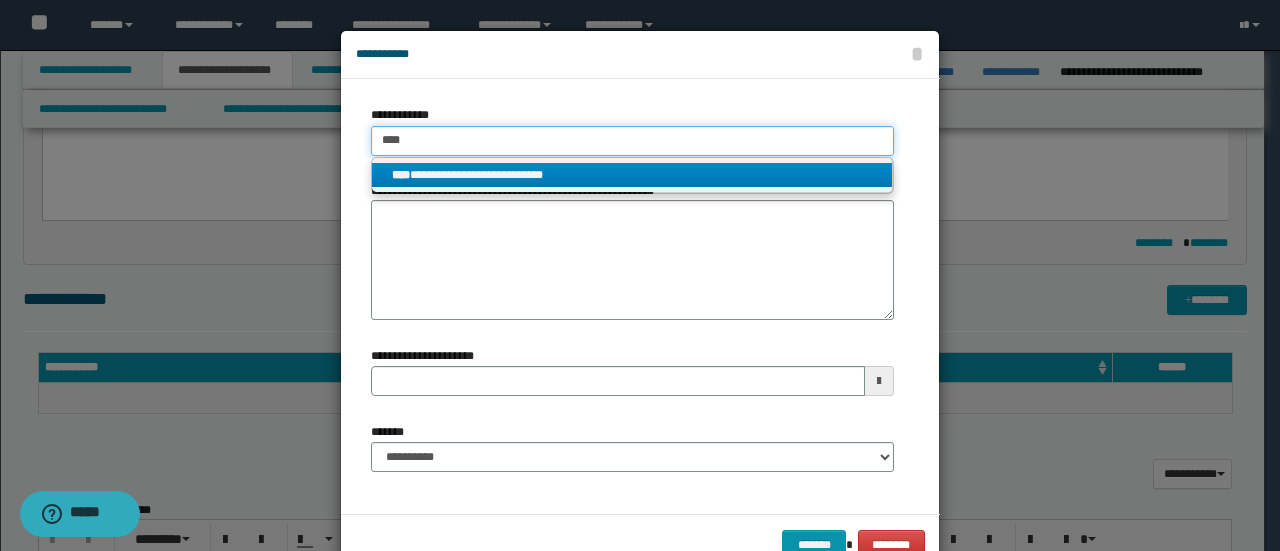 type 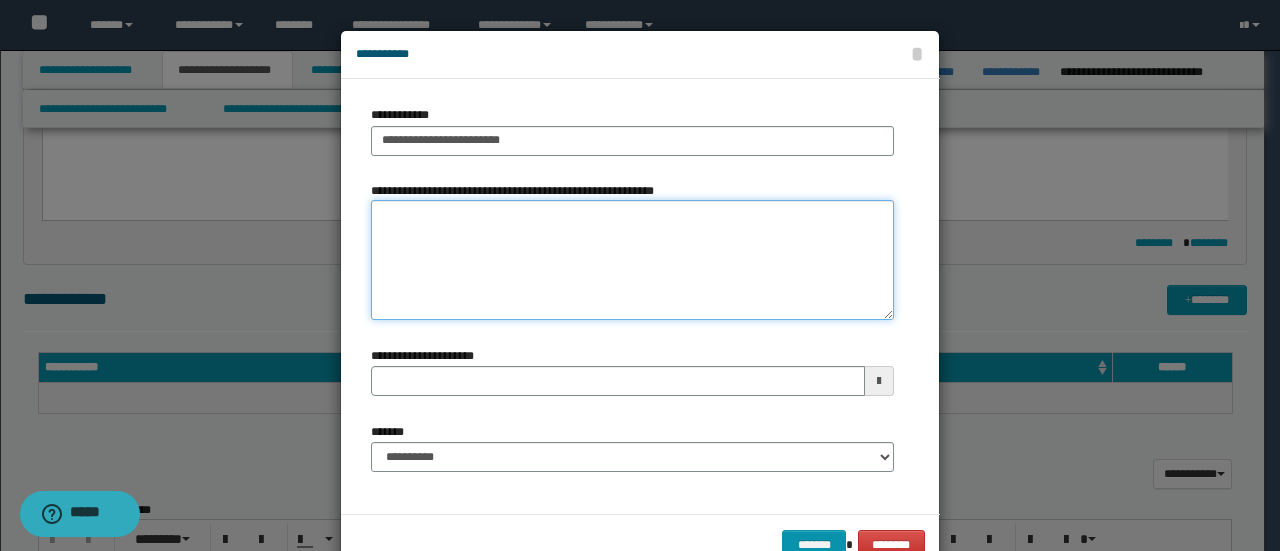 click on "**********" at bounding box center [632, 260] 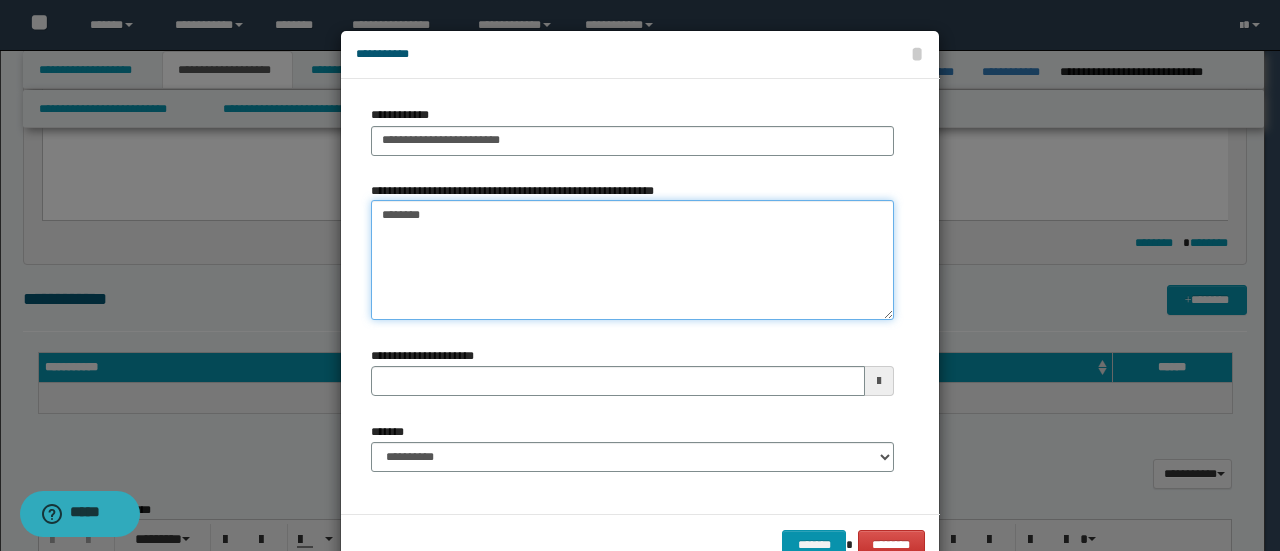 type on "*********" 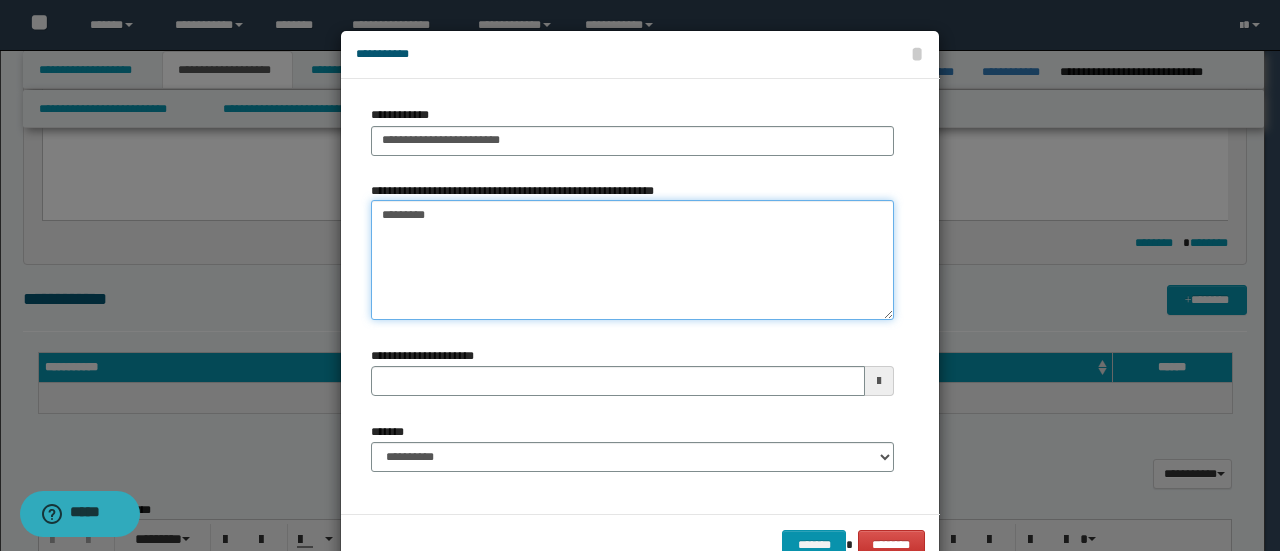 type 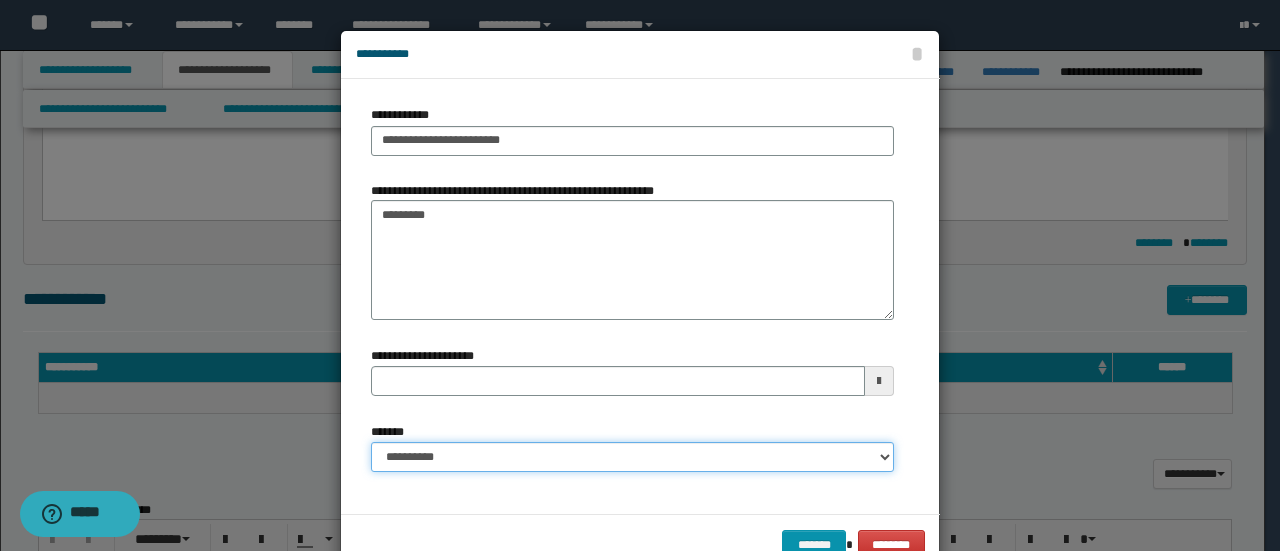 click on "**********" at bounding box center [632, 457] 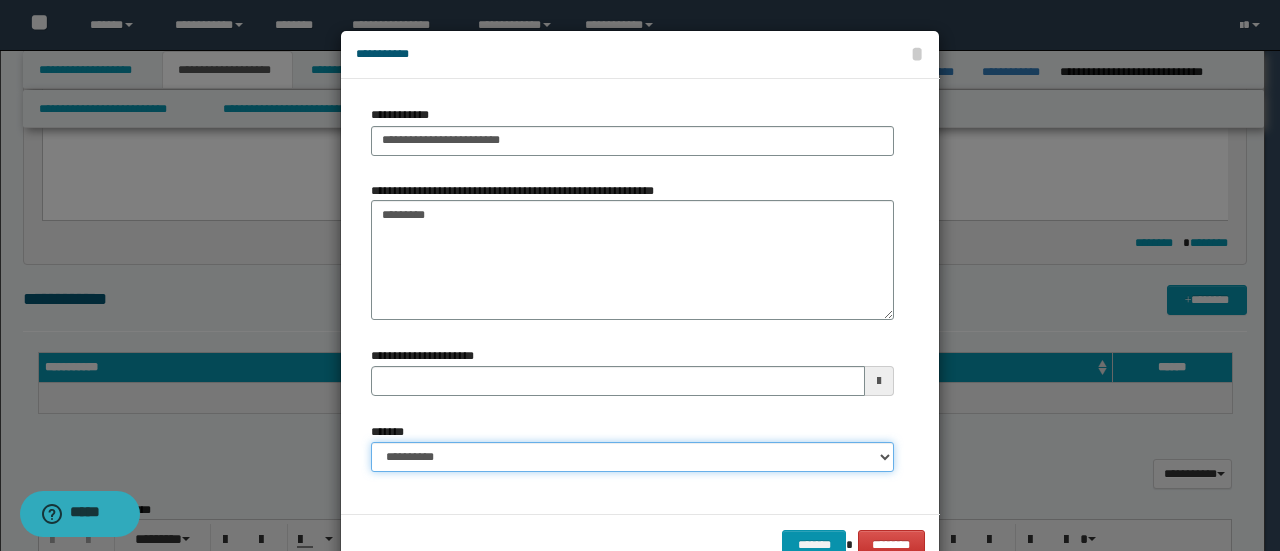 select on "*" 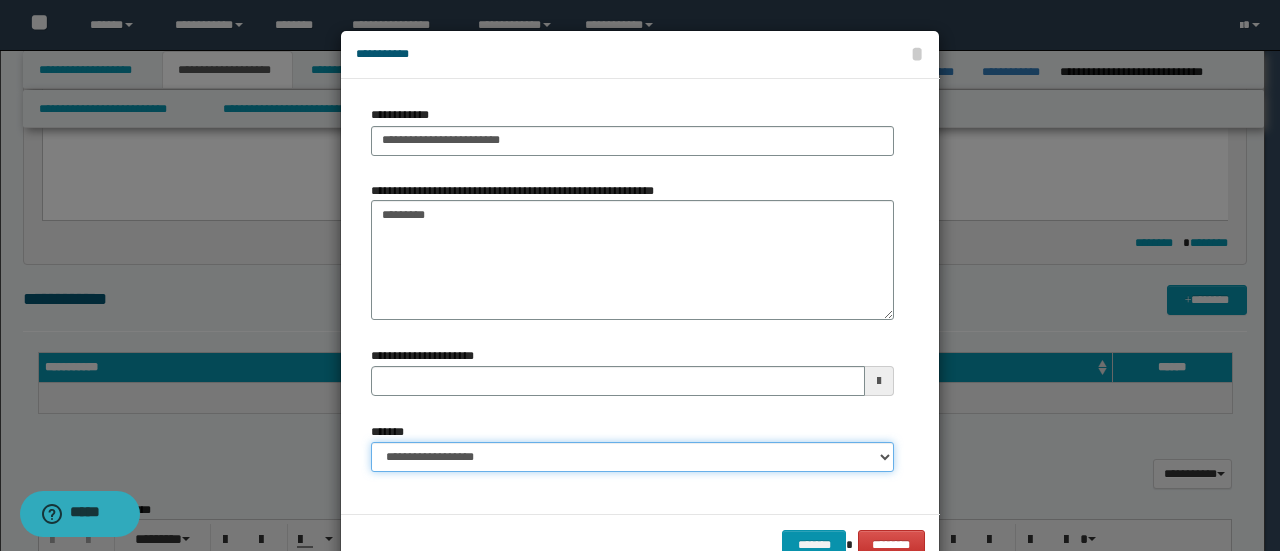 type 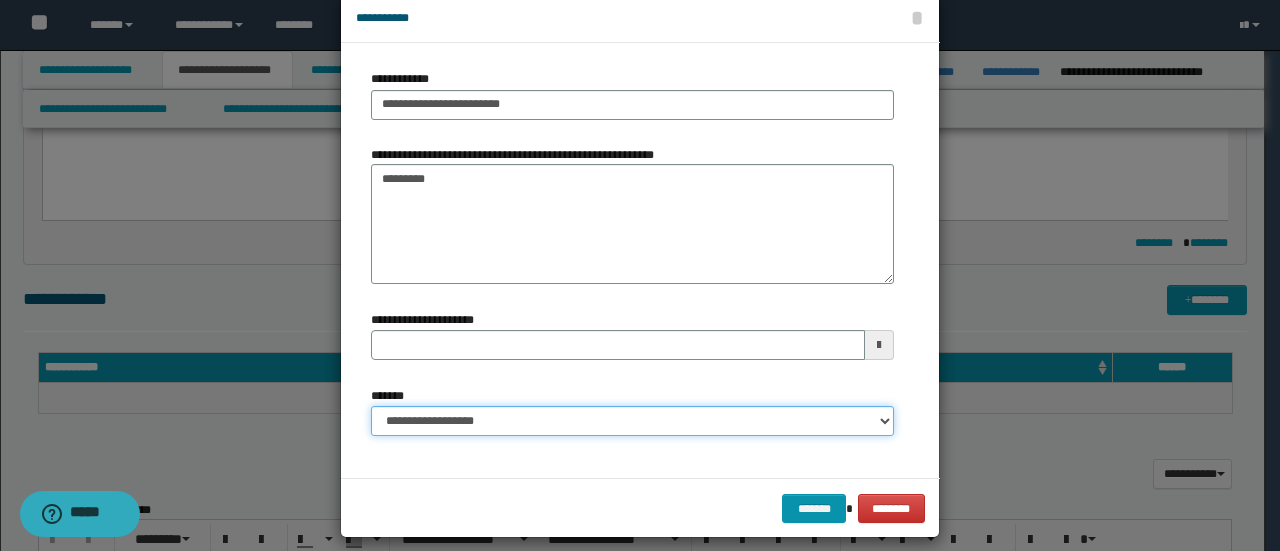 scroll, scrollTop: 52, scrollLeft: 0, axis: vertical 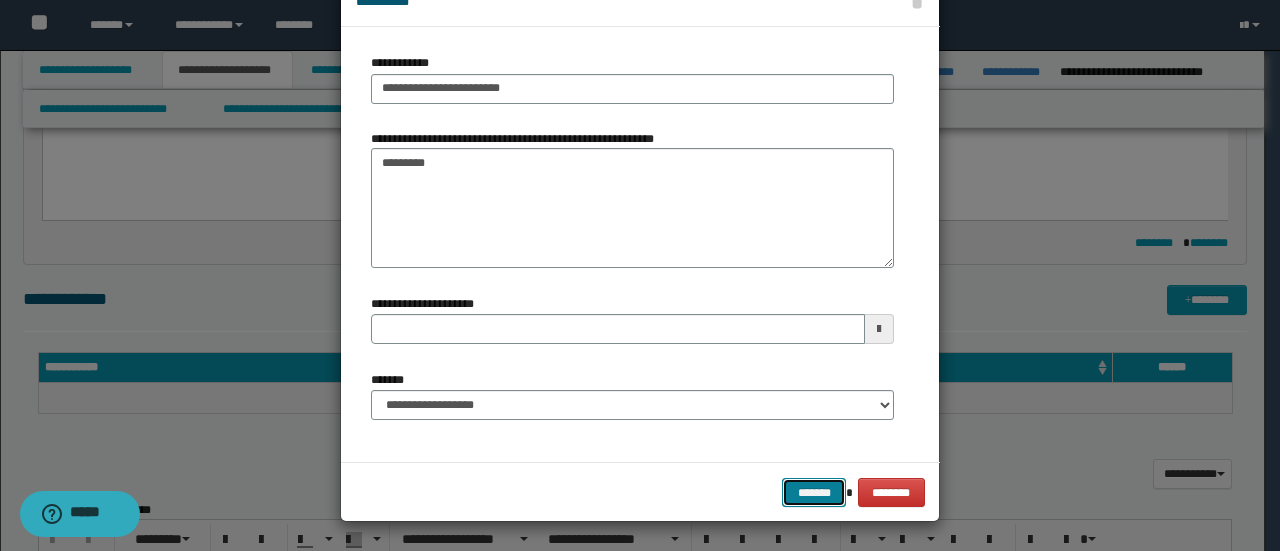 click on "*******" at bounding box center [814, 492] 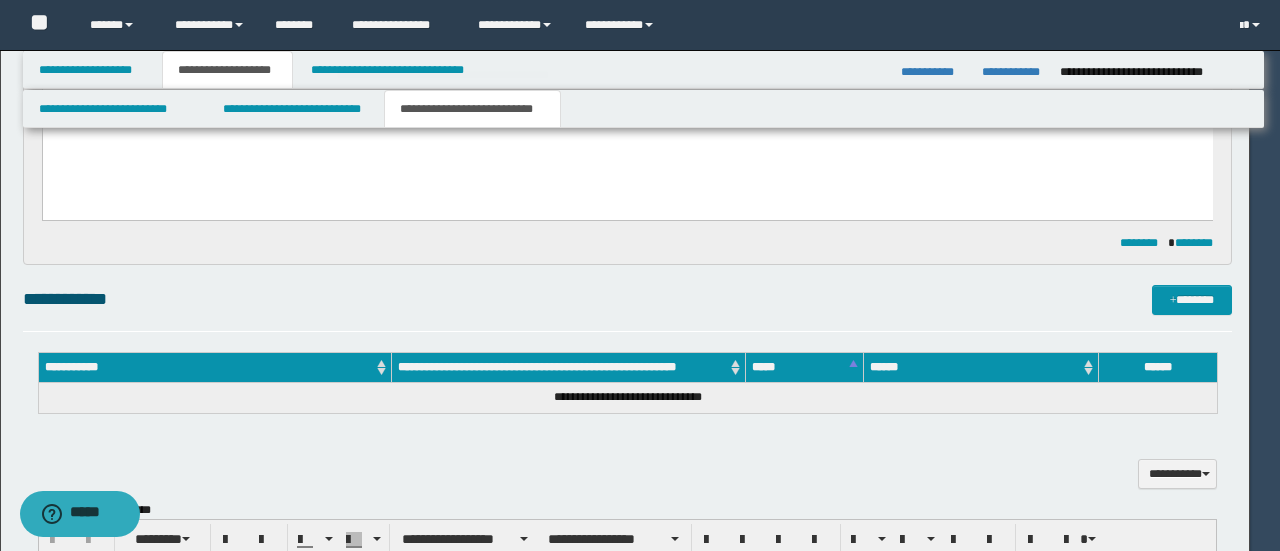 type 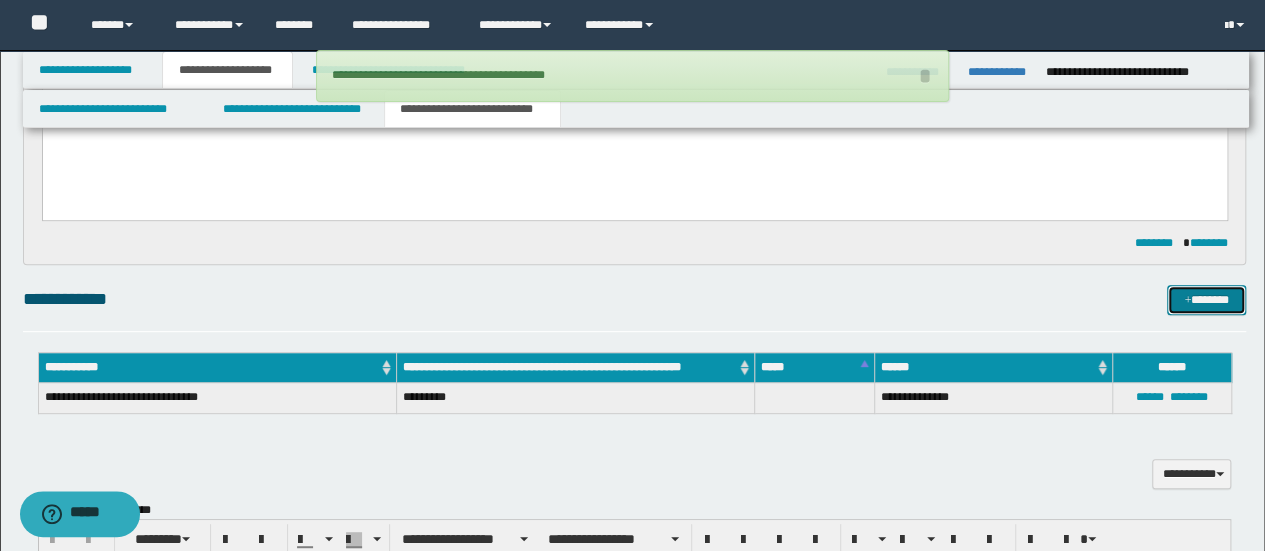 type 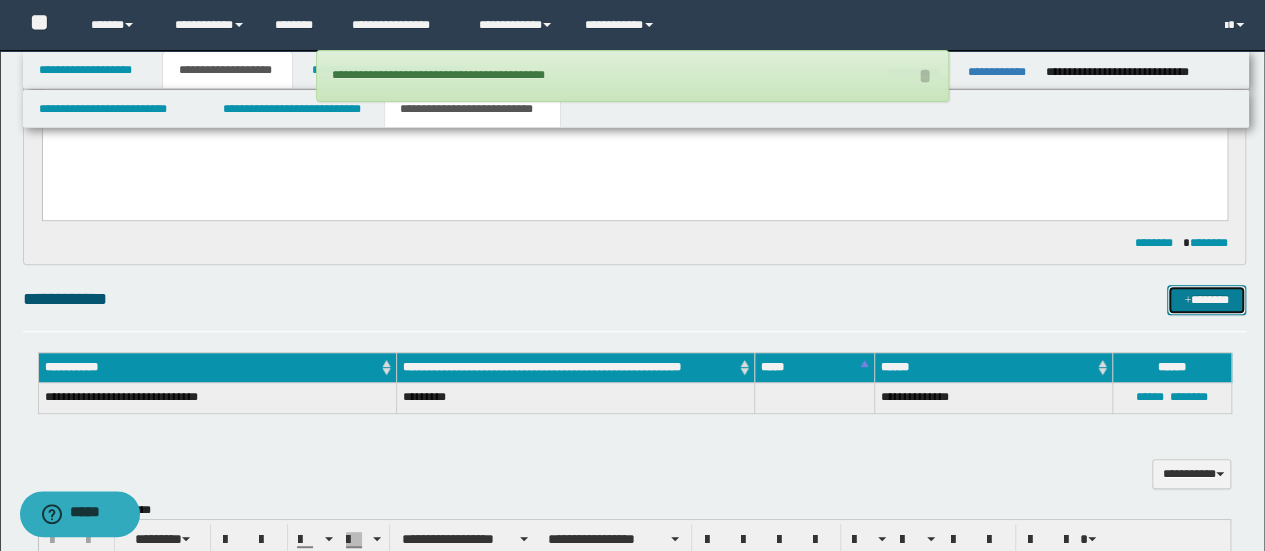 click at bounding box center (1187, 301) 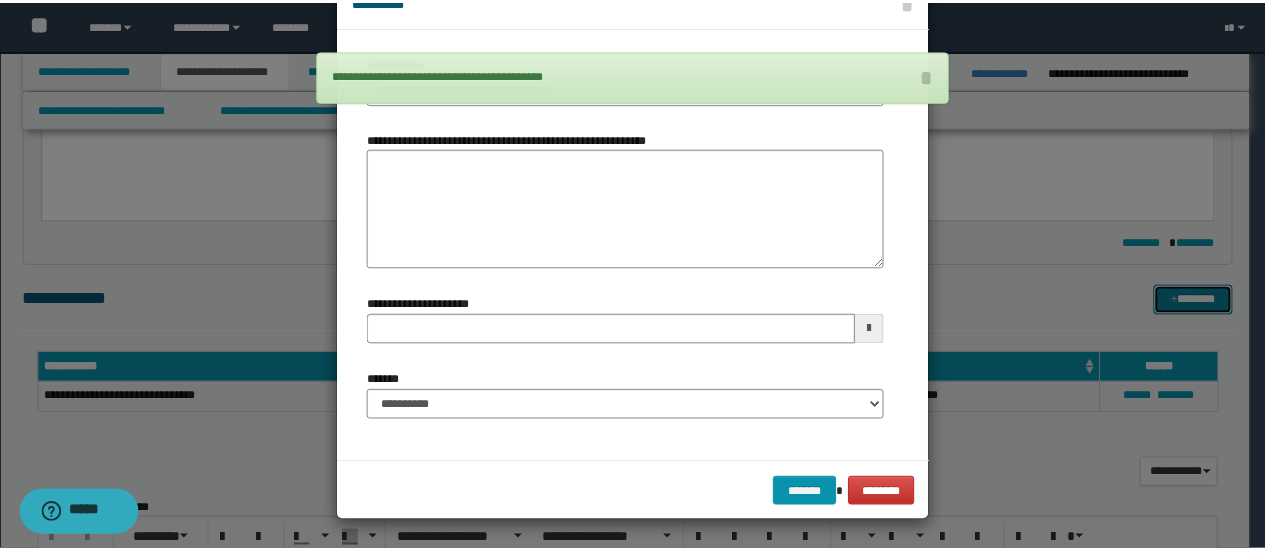 scroll, scrollTop: 0, scrollLeft: 0, axis: both 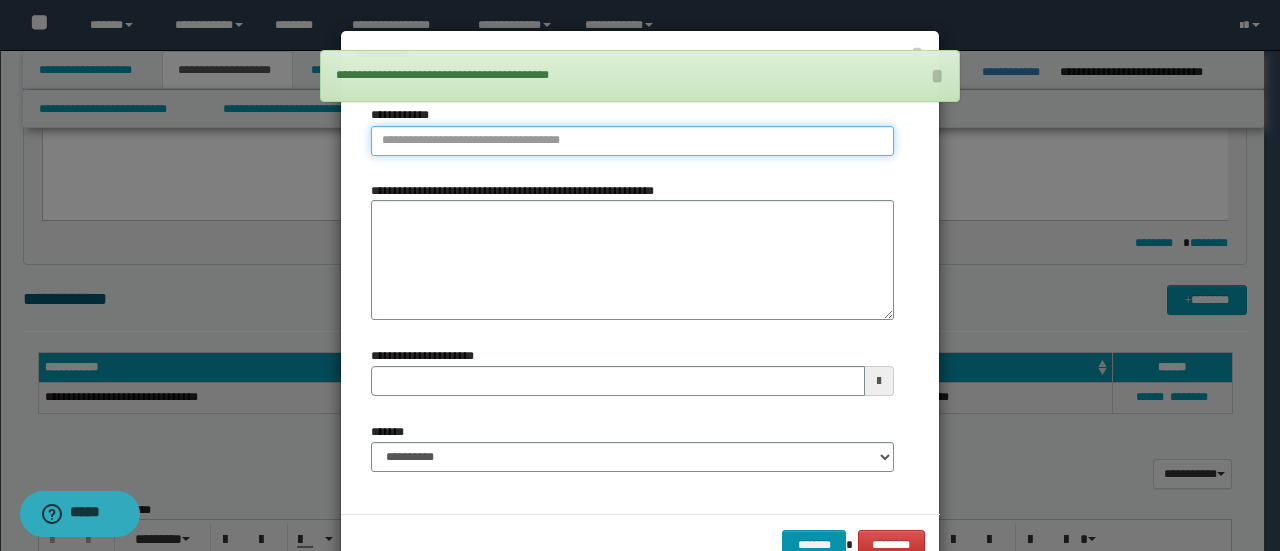 type on "**********" 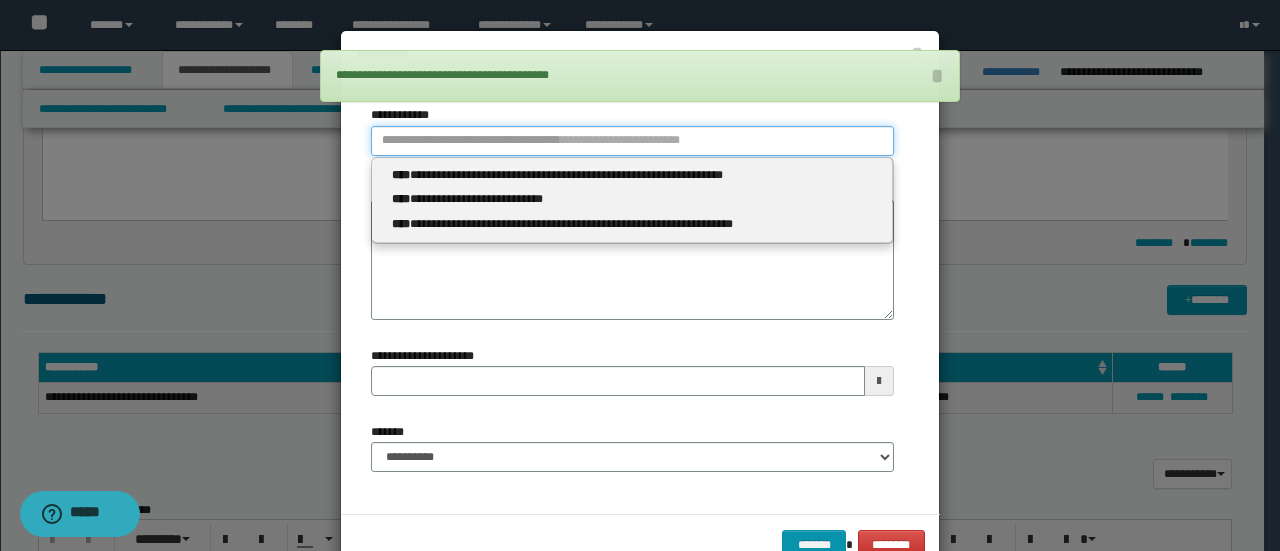 click on "**********" at bounding box center (632, 141) 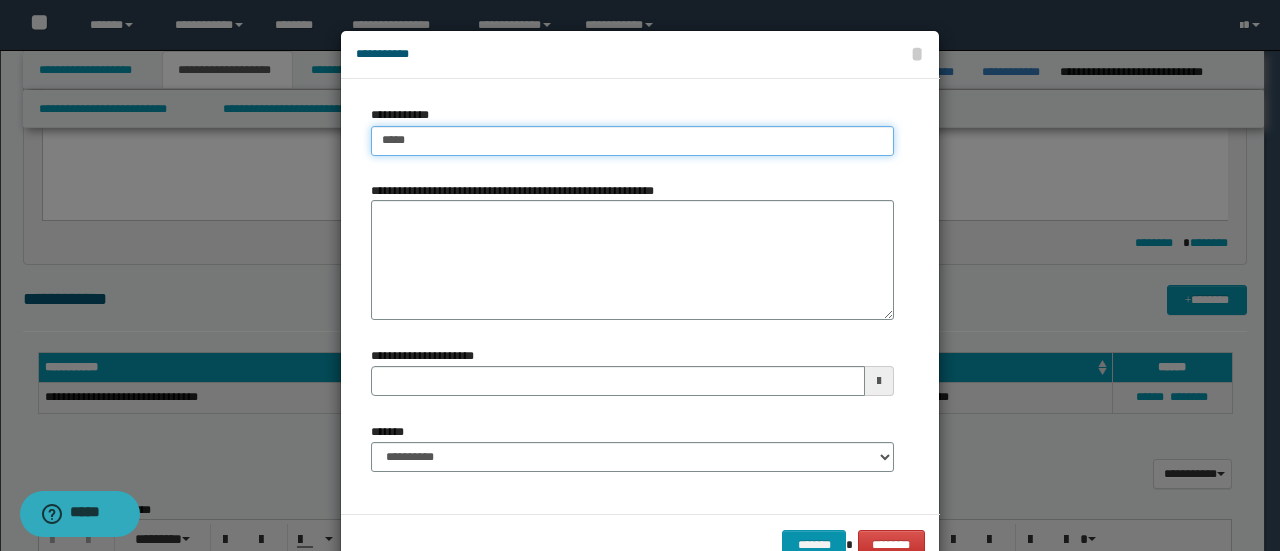 type on "****" 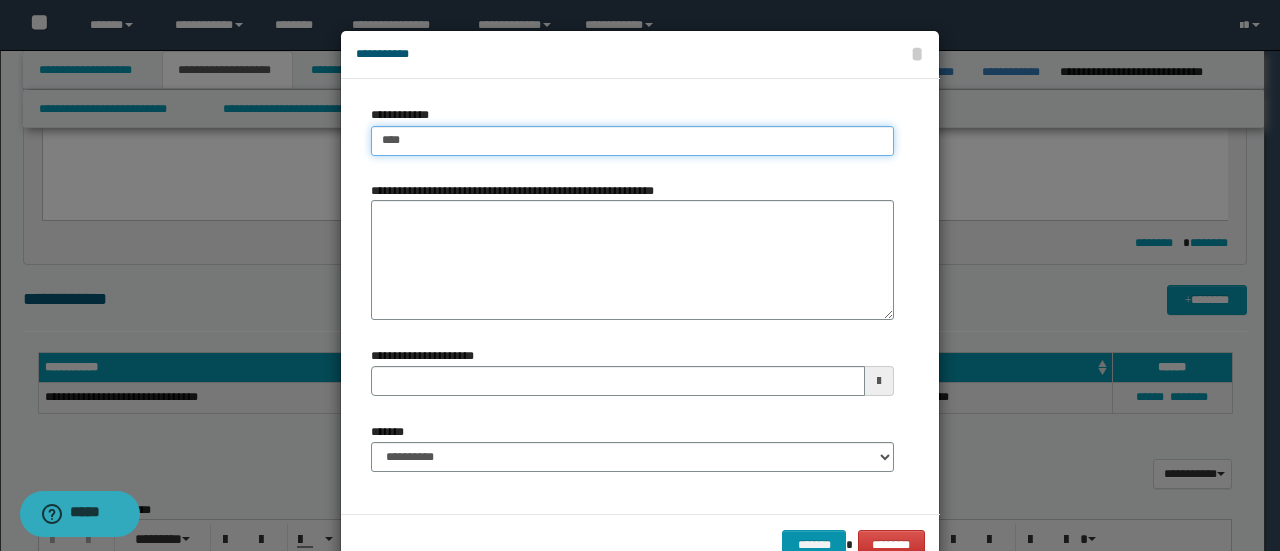 type on "****" 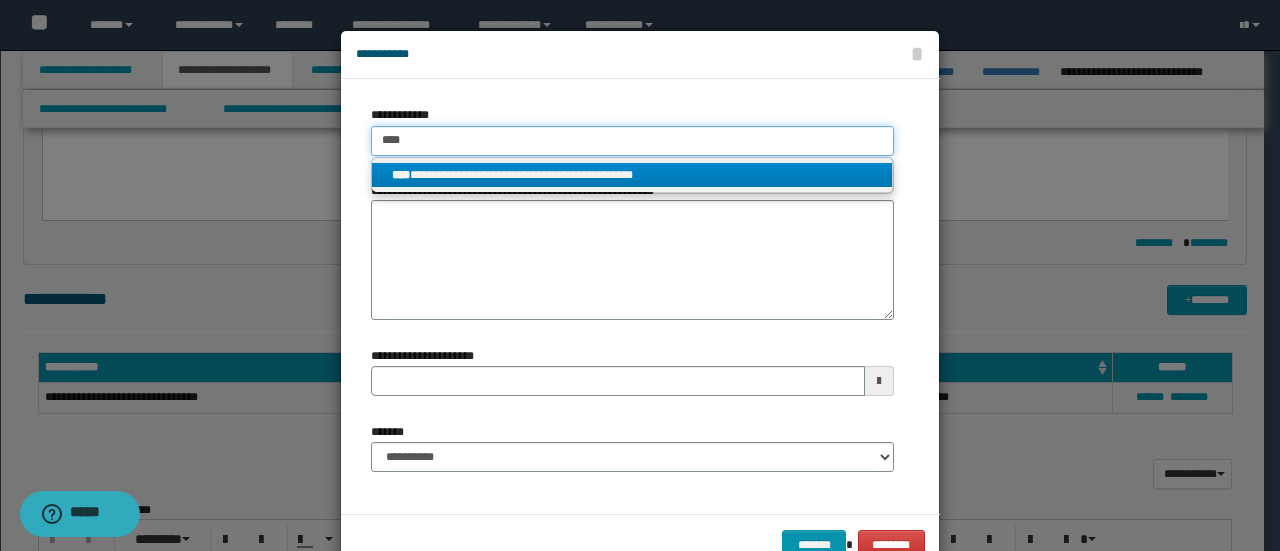 type on "****" 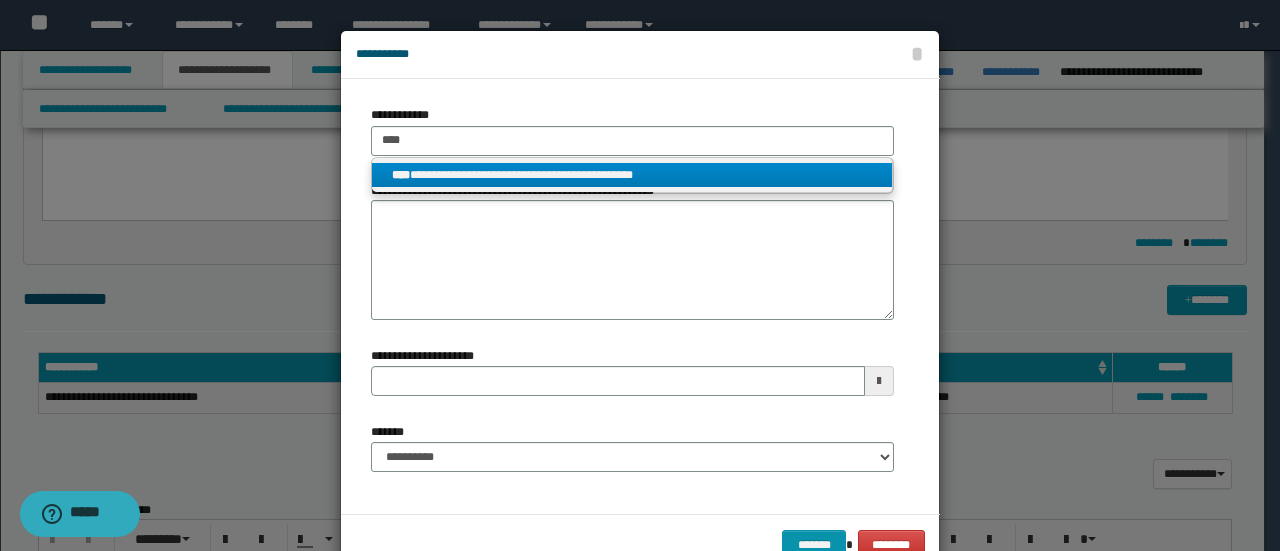 click on "**********" at bounding box center [632, 175] 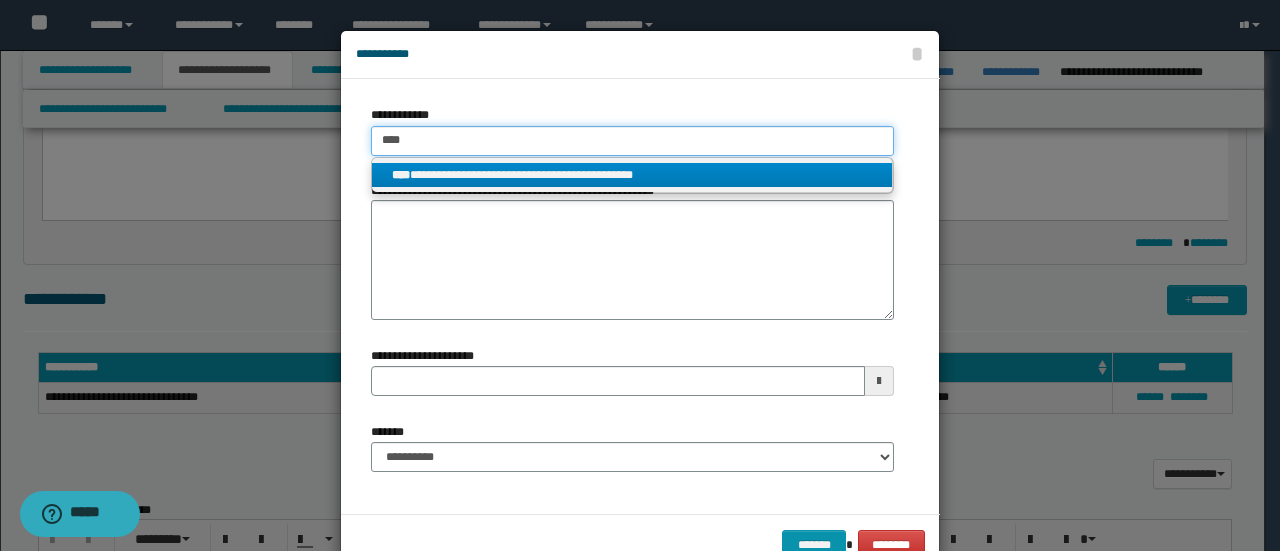type 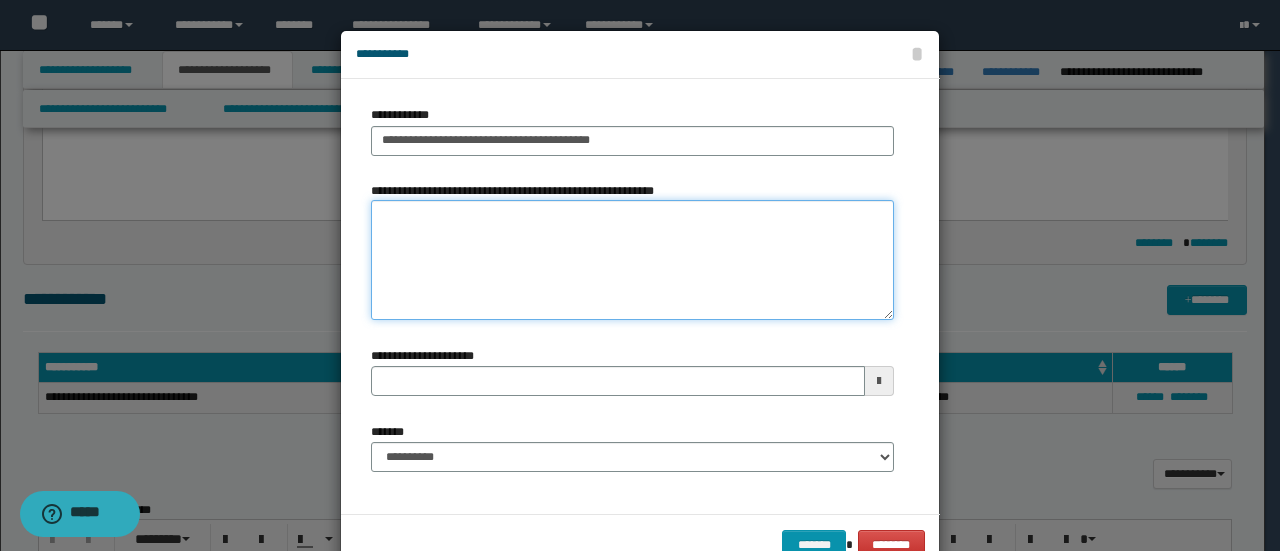 click on "**********" at bounding box center [632, 260] 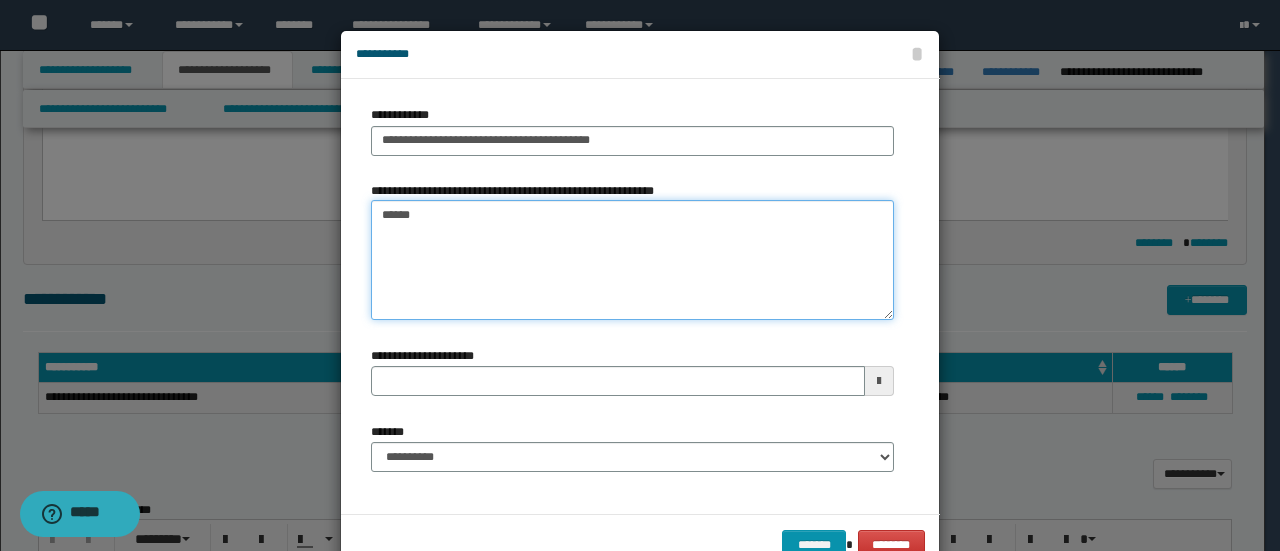 type on "*******" 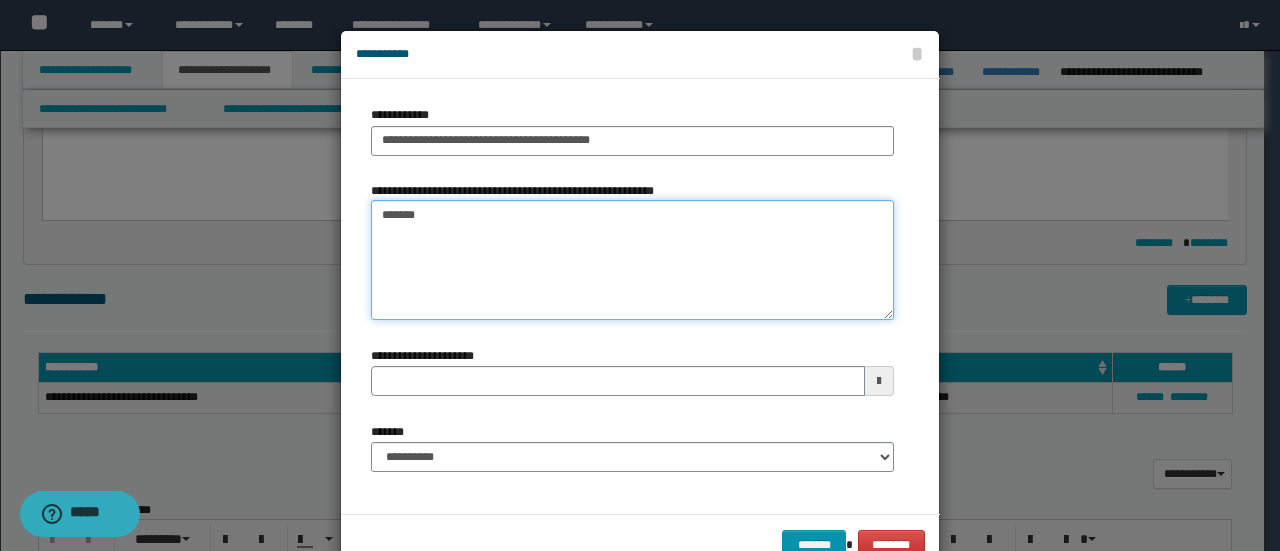 type 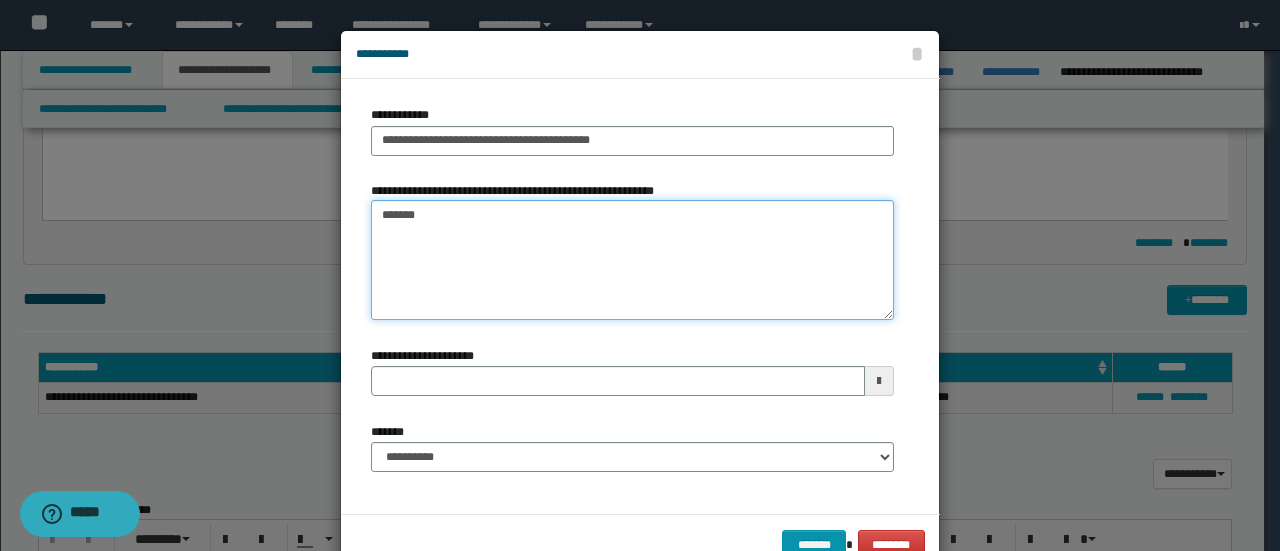 type on "*******" 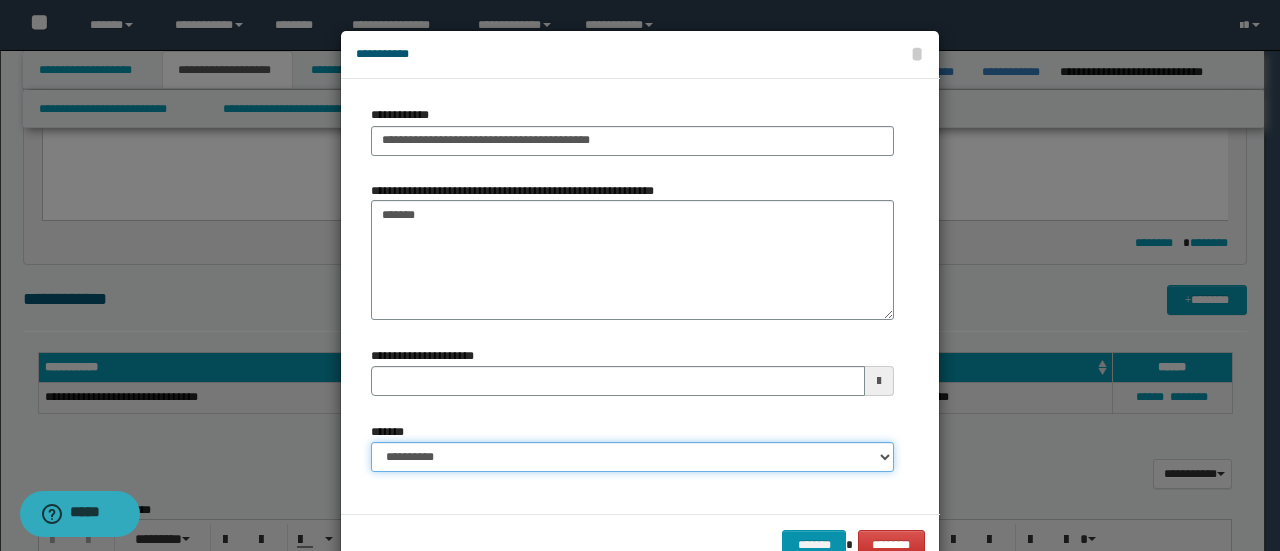 click on "**********" at bounding box center (632, 457) 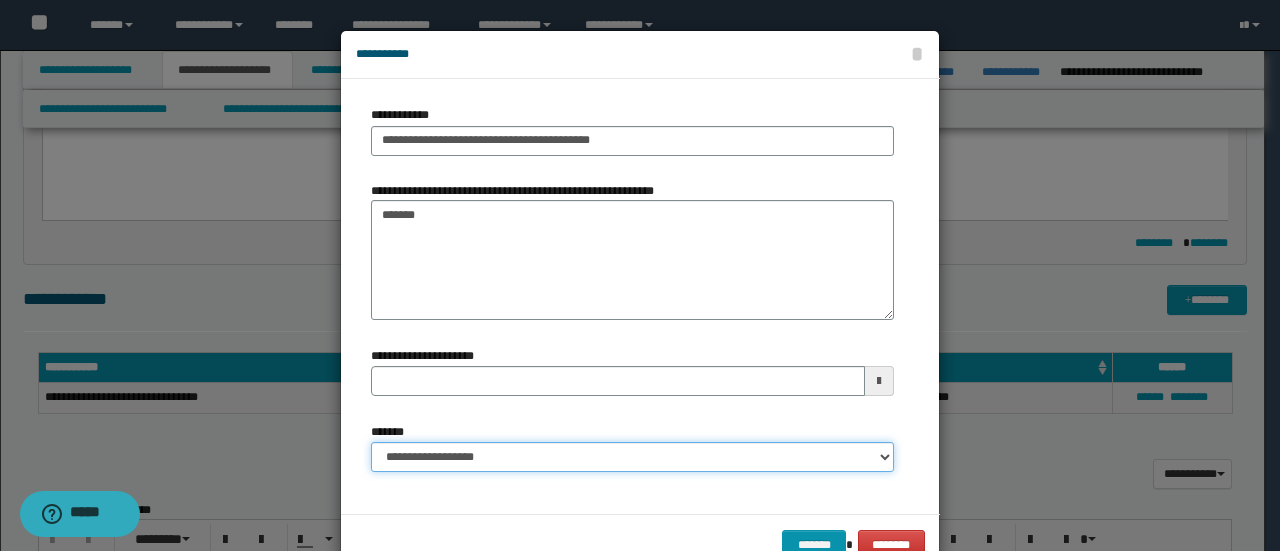 click on "**********" at bounding box center (632, 457) 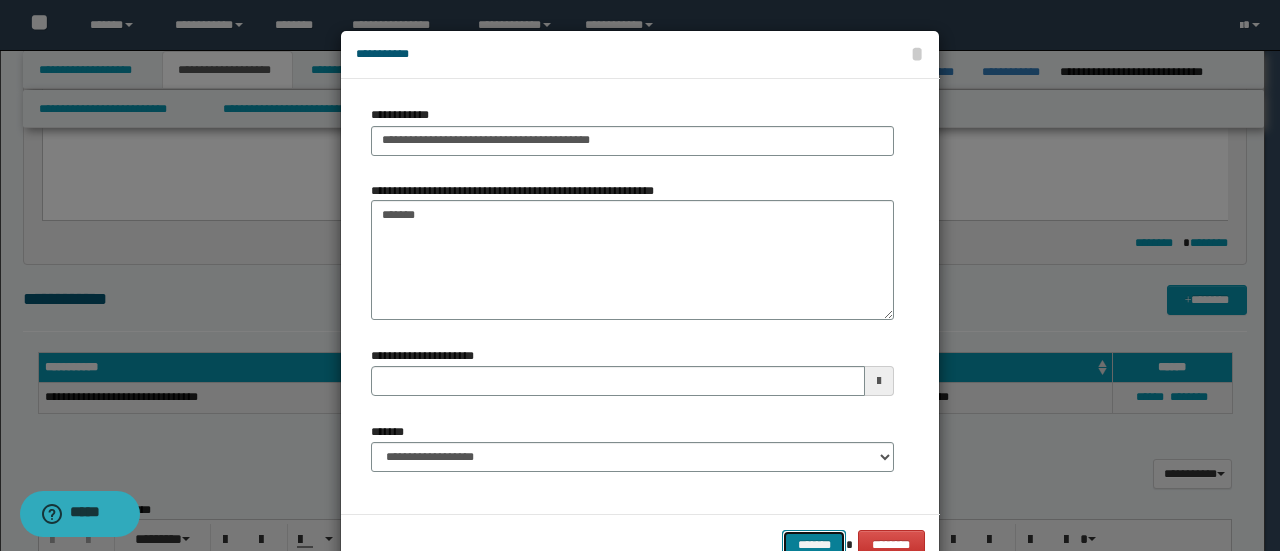 click on "*******" at bounding box center [814, 544] 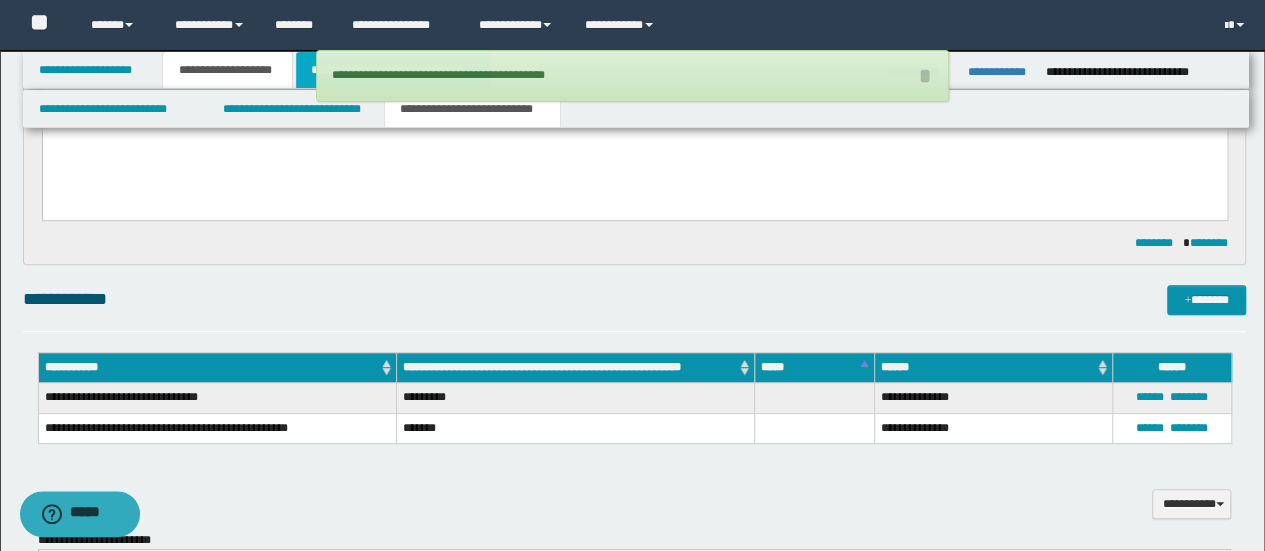 click on "**********" at bounding box center (393, 70) 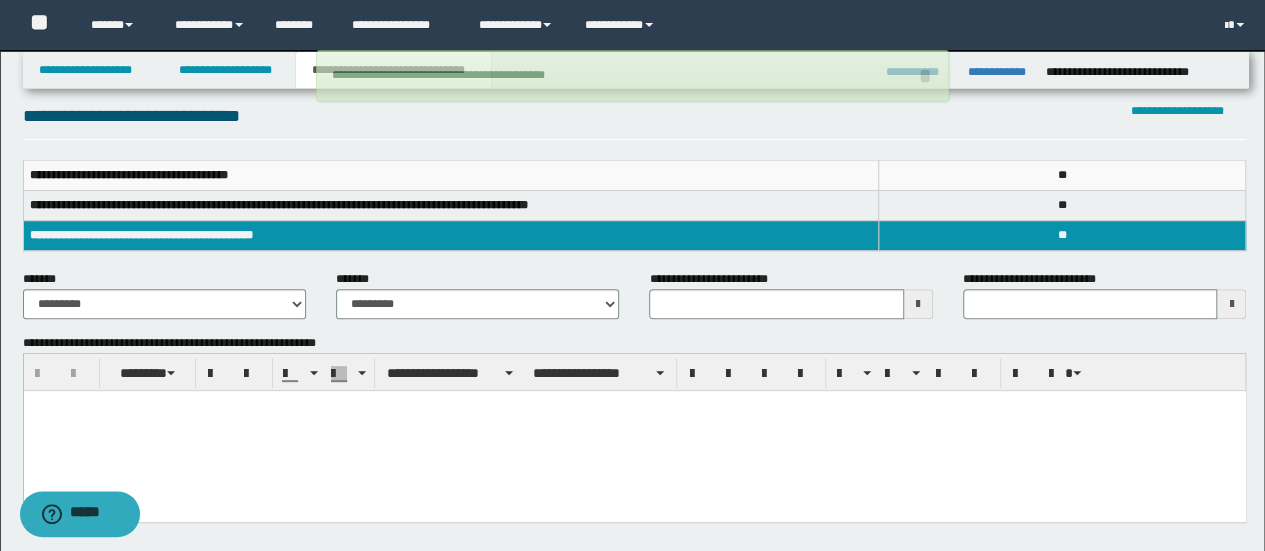 scroll, scrollTop: 266, scrollLeft: 0, axis: vertical 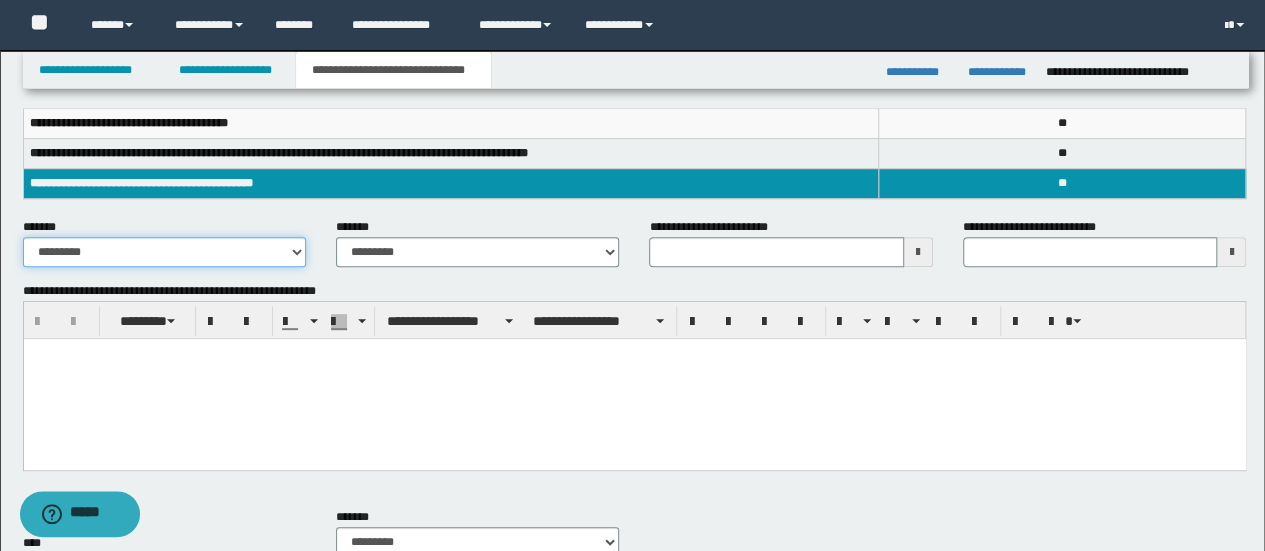 click on "**********" at bounding box center (164, 252) 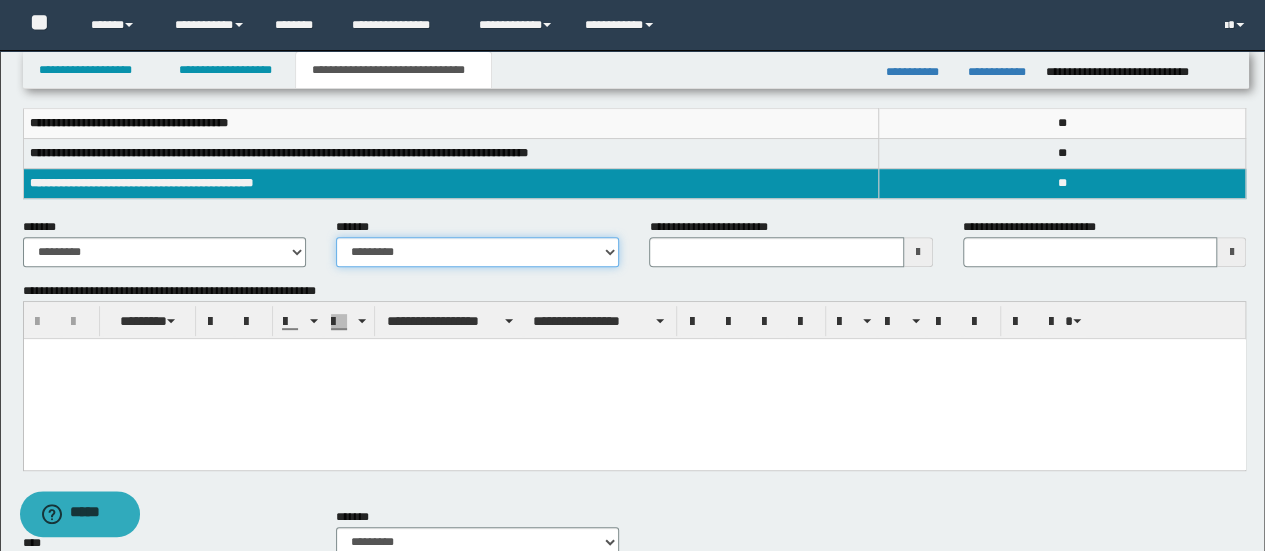 drag, startPoint x: 458, startPoint y: 247, endPoint x: 395, endPoint y: 251, distance: 63.126858 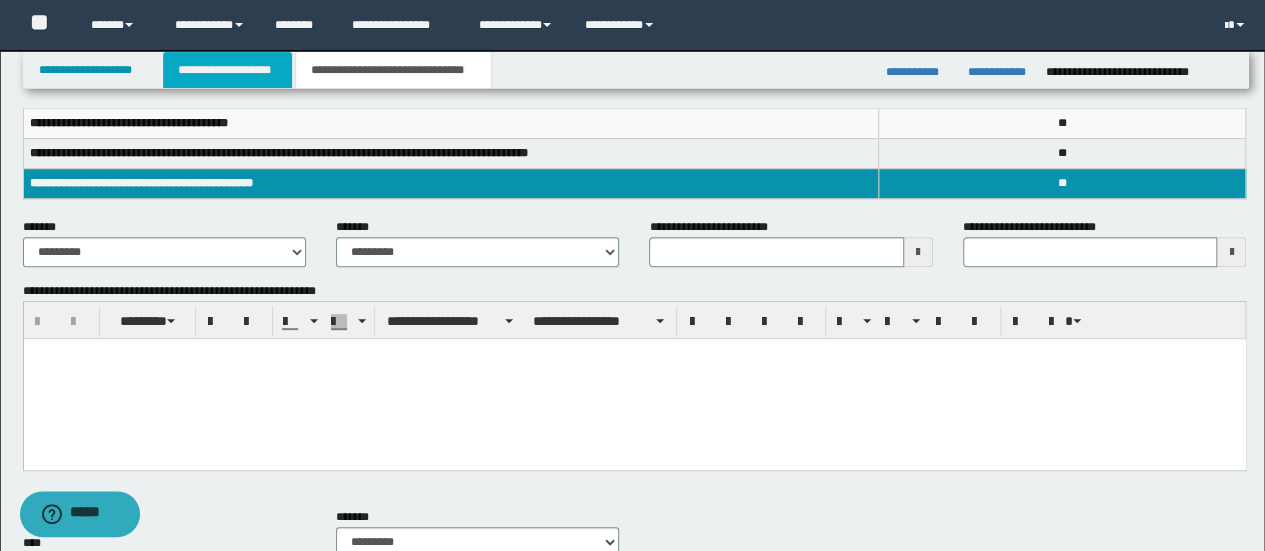 click on "**********" at bounding box center [227, 70] 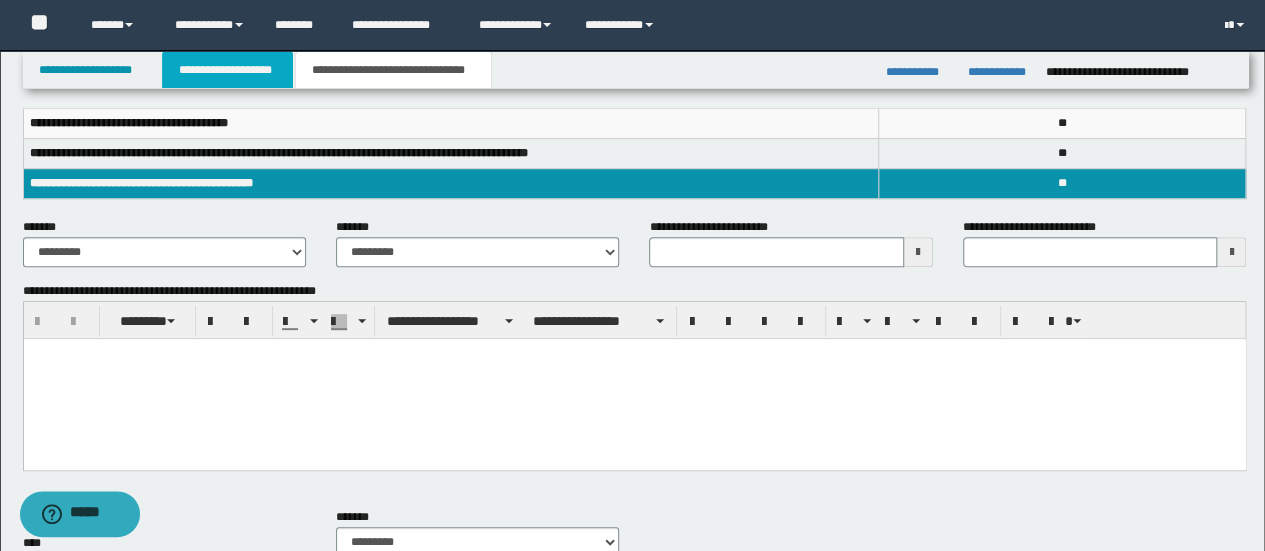 scroll, scrollTop: 297, scrollLeft: 0, axis: vertical 